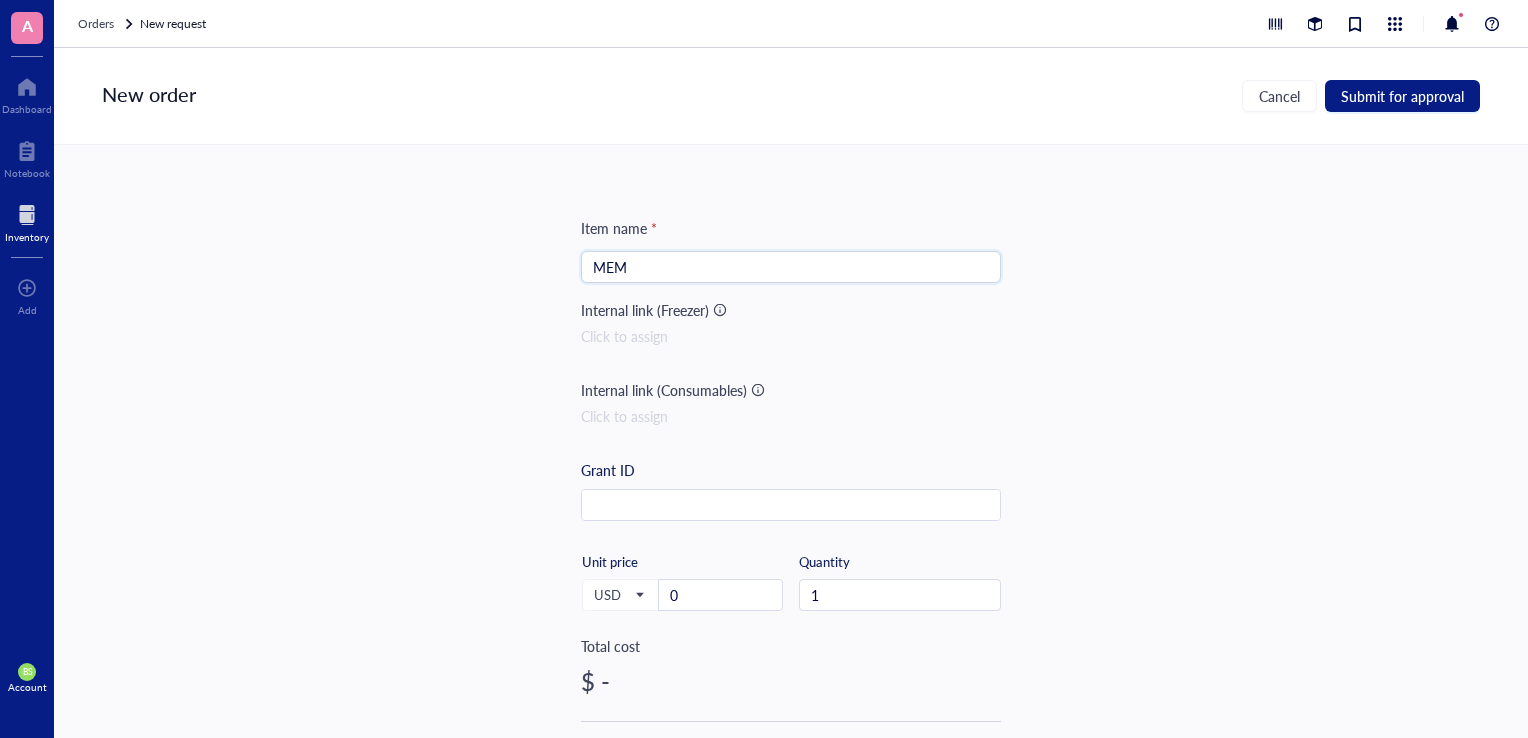 scroll, scrollTop: 0, scrollLeft: 0, axis: both 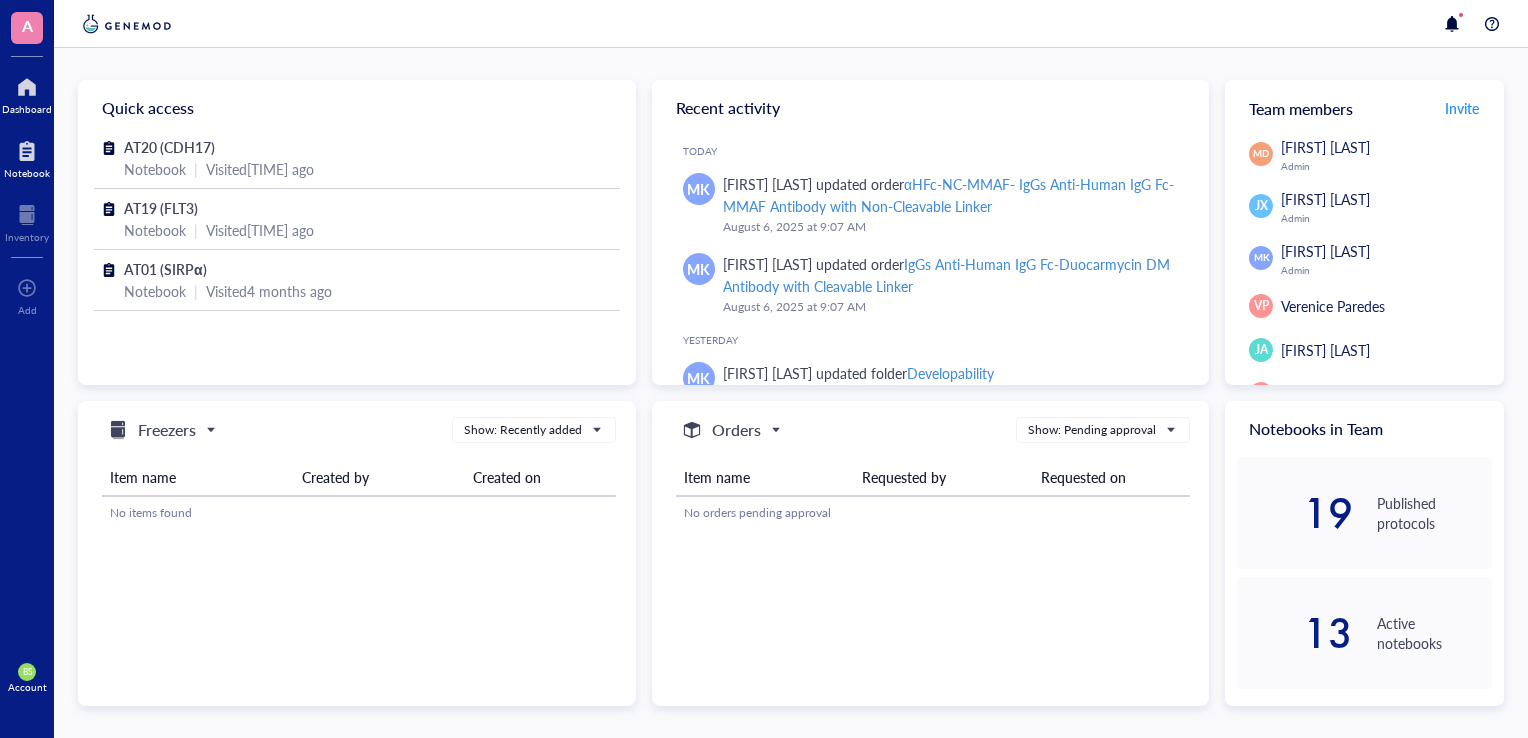 click on "Notebook" at bounding box center [27, 173] 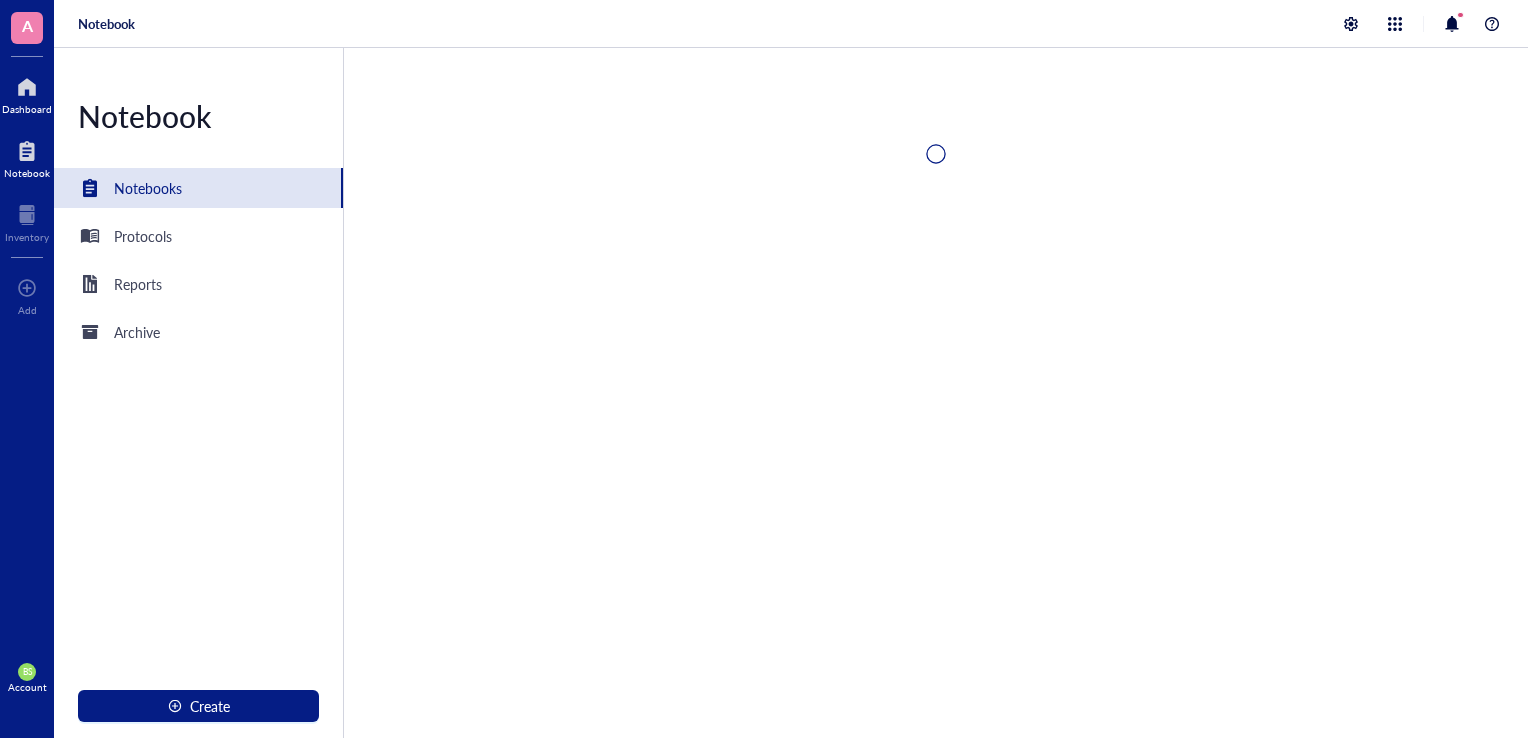 click on "Dashboard" at bounding box center (27, 109) 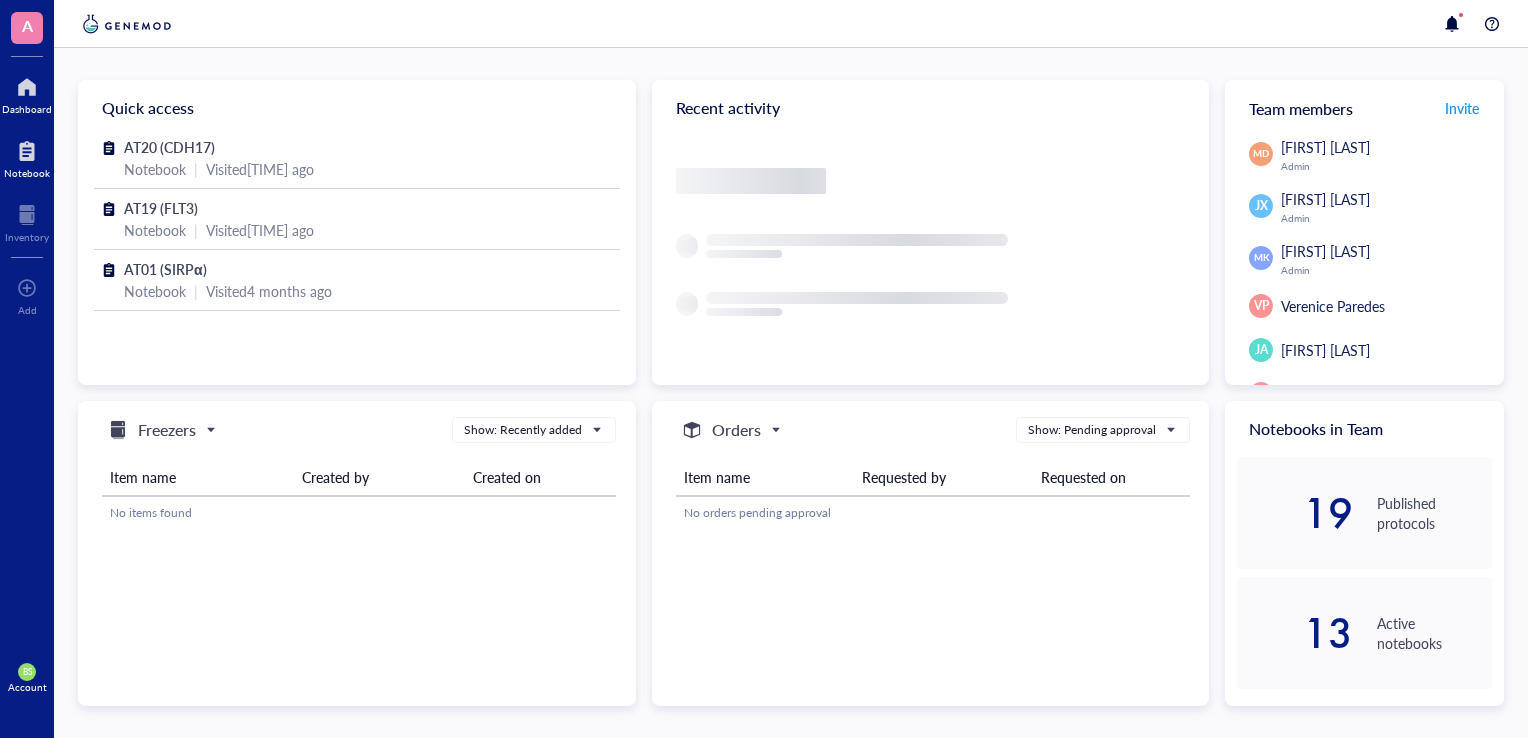 click at bounding box center [27, 151] 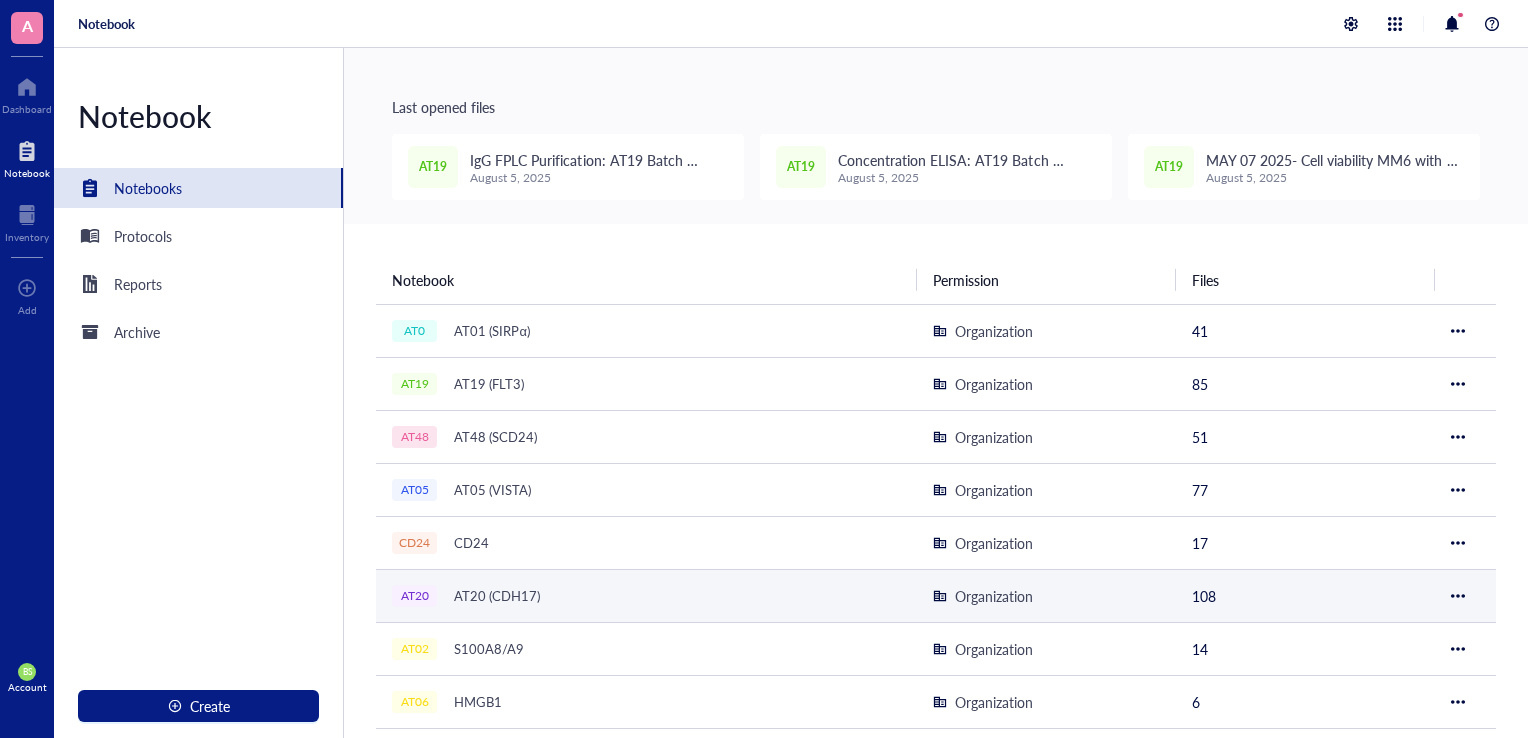 click on "AT20 (CDH17)" at bounding box center [497, 596] 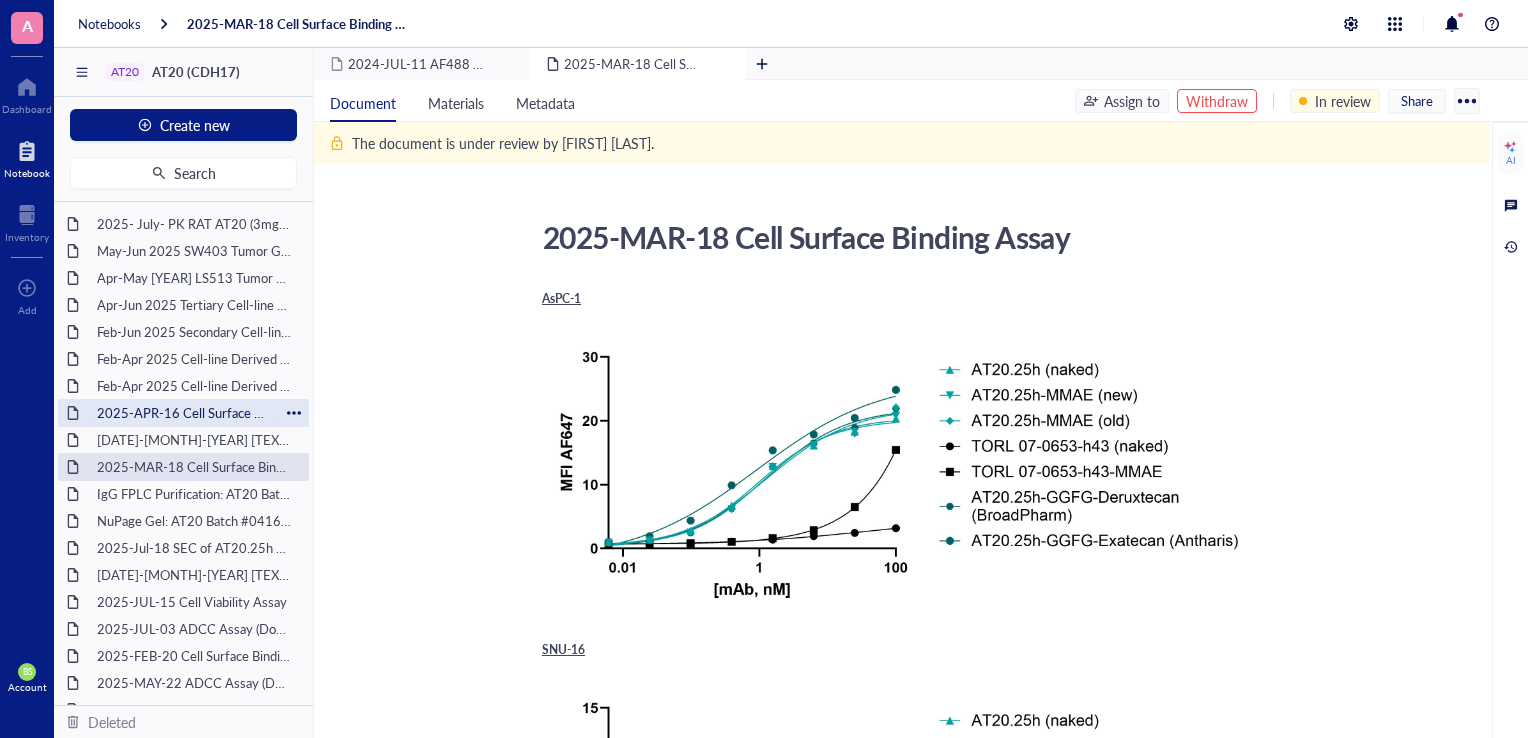 click on "2025-APR-16 Cell Surface Binding" at bounding box center [183, 413] 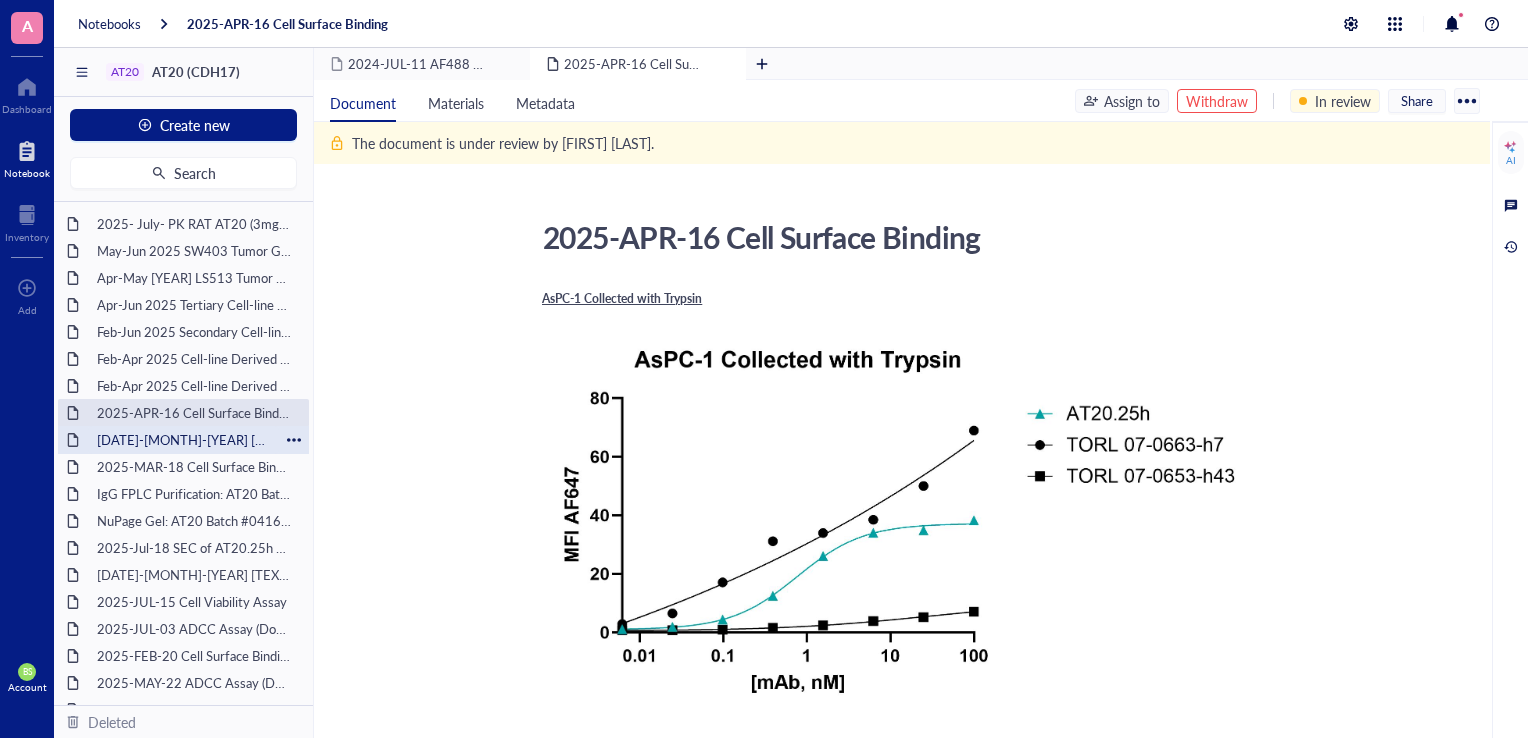 click on "[DATE]-[MONTH]-[YEAR] [TEXT] [TEXT] [TEXT]" at bounding box center (183, 440) 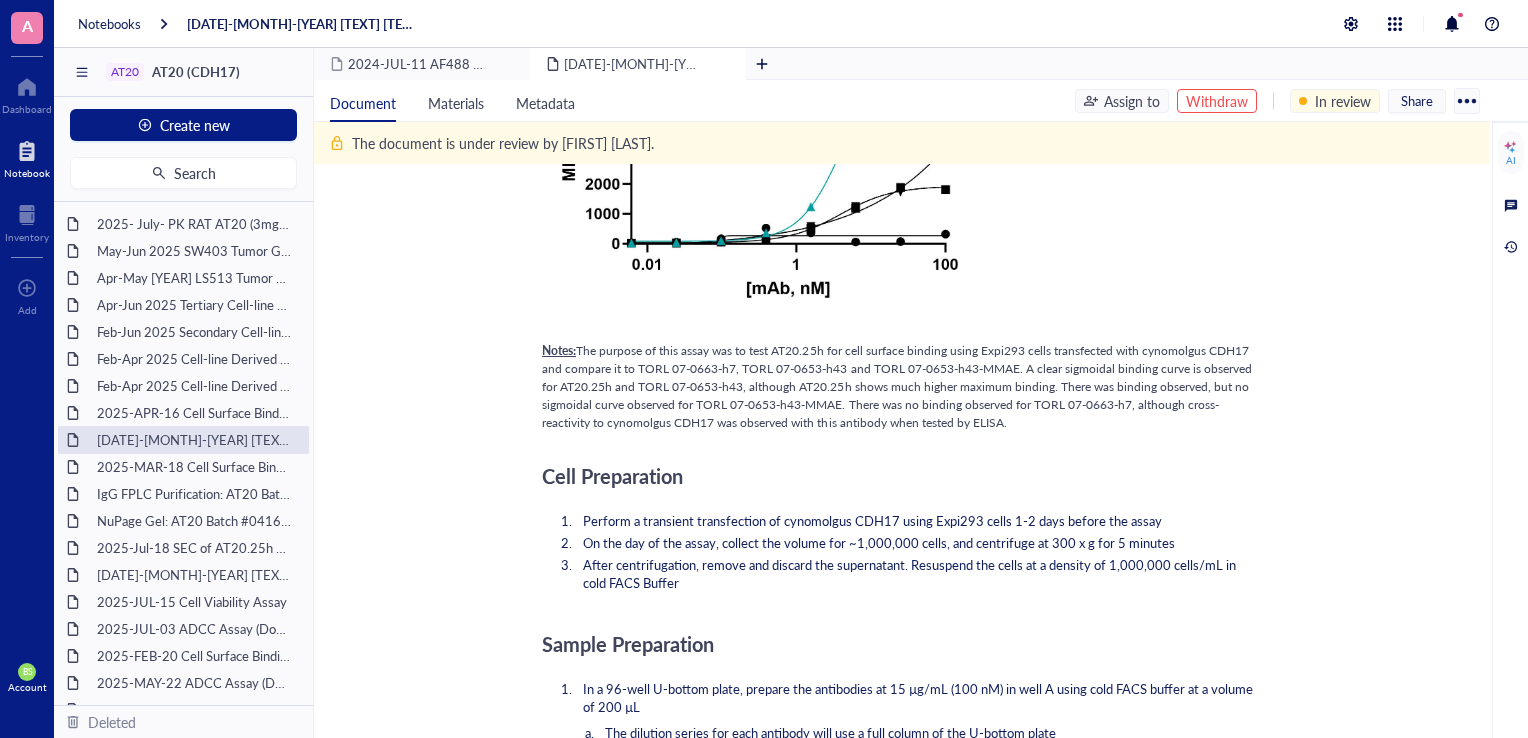 scroll, scrollTop: 300, scrollLeft: 0, axis: vertical 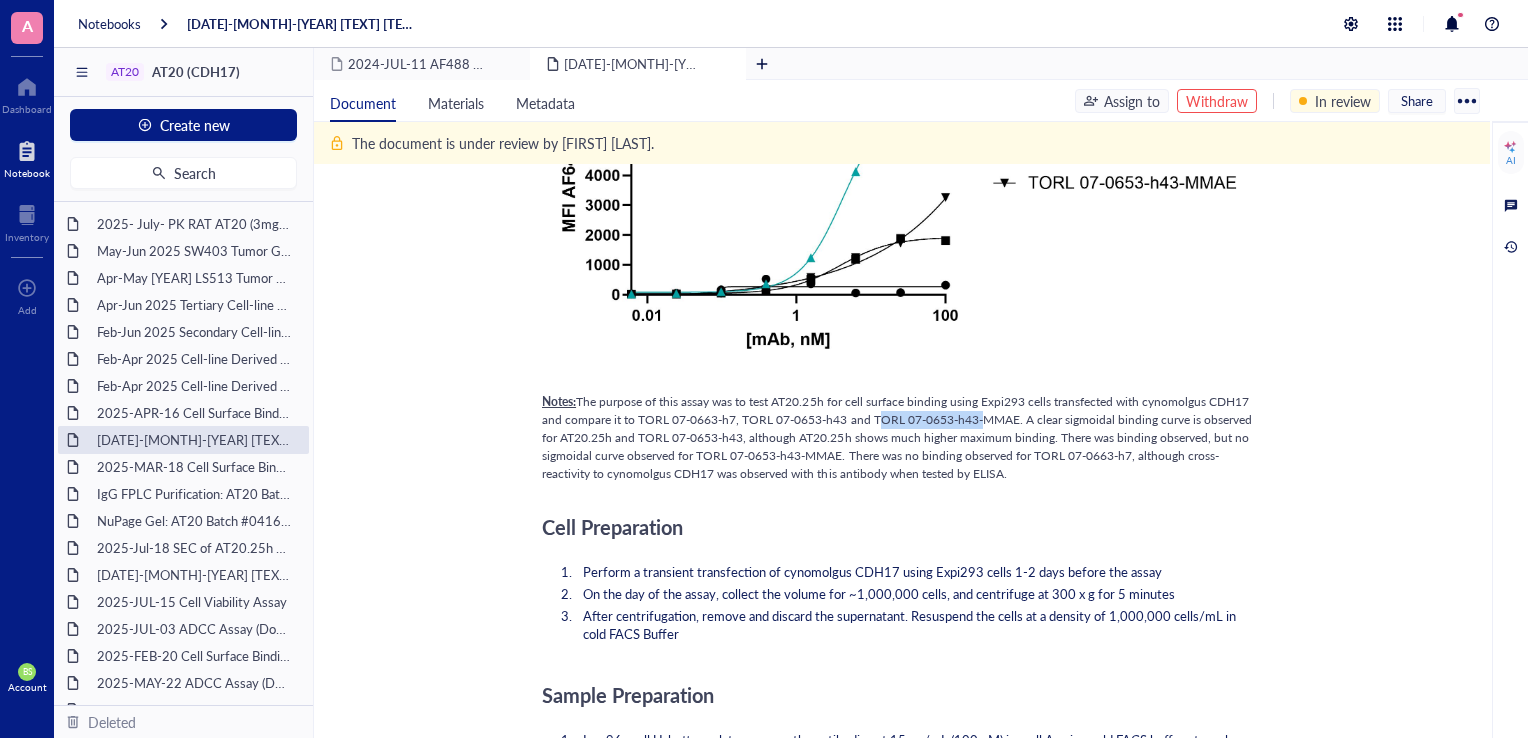 drag, startPoint x: 870, startPoint y: 417, endPoint x: 974, endPoint y: 424, distance: 104.23531 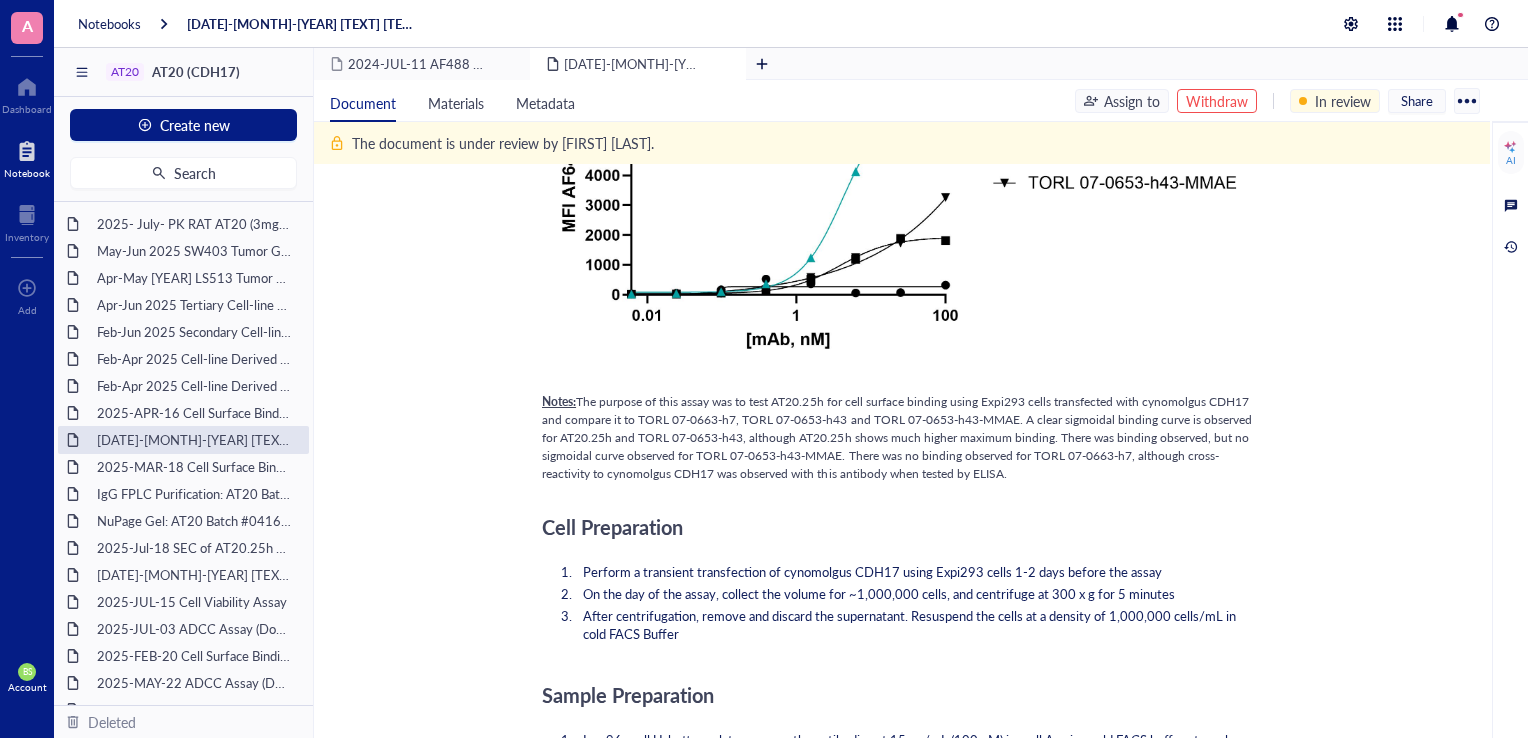 click on "2025-MAR-26 Cell Surface Binding Assay 2025-MAR-26 Cell Surface Binding Assay ﻿ Expi293 Transfected with Cynomolgus CDH17 Add Caption ﻿
To pick up a draggable item, press the space bar.
While dragging, use the arrow keys to move the item.
Press space again to drop the item in its new position, or press escape to cancel.
Notes:  The purpose of this assay was to test AT20.25h for cell surface binding using Expi293 cells transfected with cynomolgus CDH17 and compare it to TORL 07-0653-h7, TORL 07-0653-h43 and TORL 07-0653-h43-MMAE. A clear sigmoidal binding curve is observed for AT20.25h and TORL 07-0653-h43, although AT20.25h shows much higher maximum binding. There was binding observed, but no sigmoidal curve observed for TORL 07-0653-h43-MMAE. There was no binding observed for TORL 07-0663-h7, although cross-reactivity to cynomolgus CDH17 was observed with this antibody when tested by ELISA. Cell Preparation Sample Preparation Fill wells B-H with 120 µL cold FACS buffer Note Assay Note 10" at bounding box center (898, 2739) 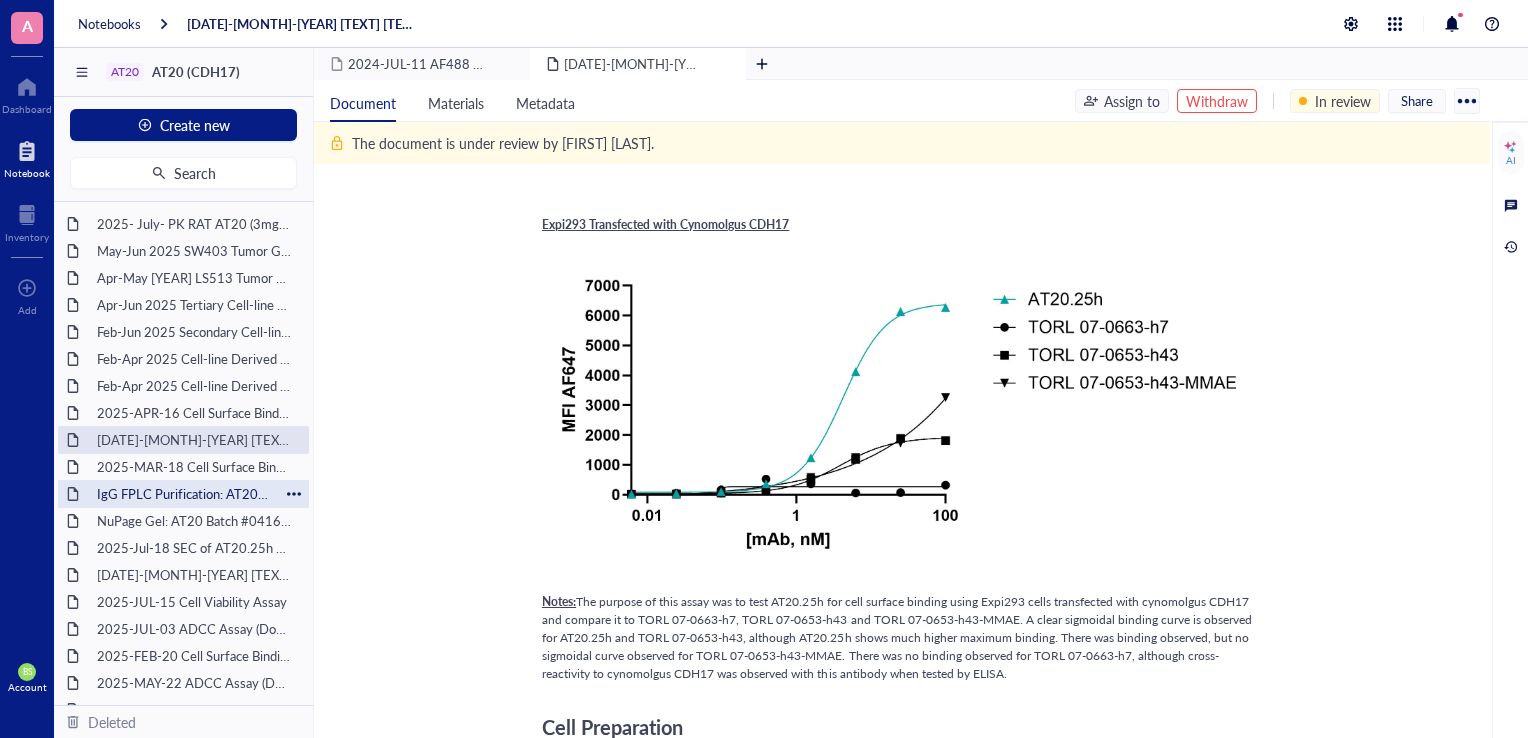 drag, startPoint x: 190, startPoint y: 473, endPoint x: 179, endPoint y: 479, distance: 12.529964 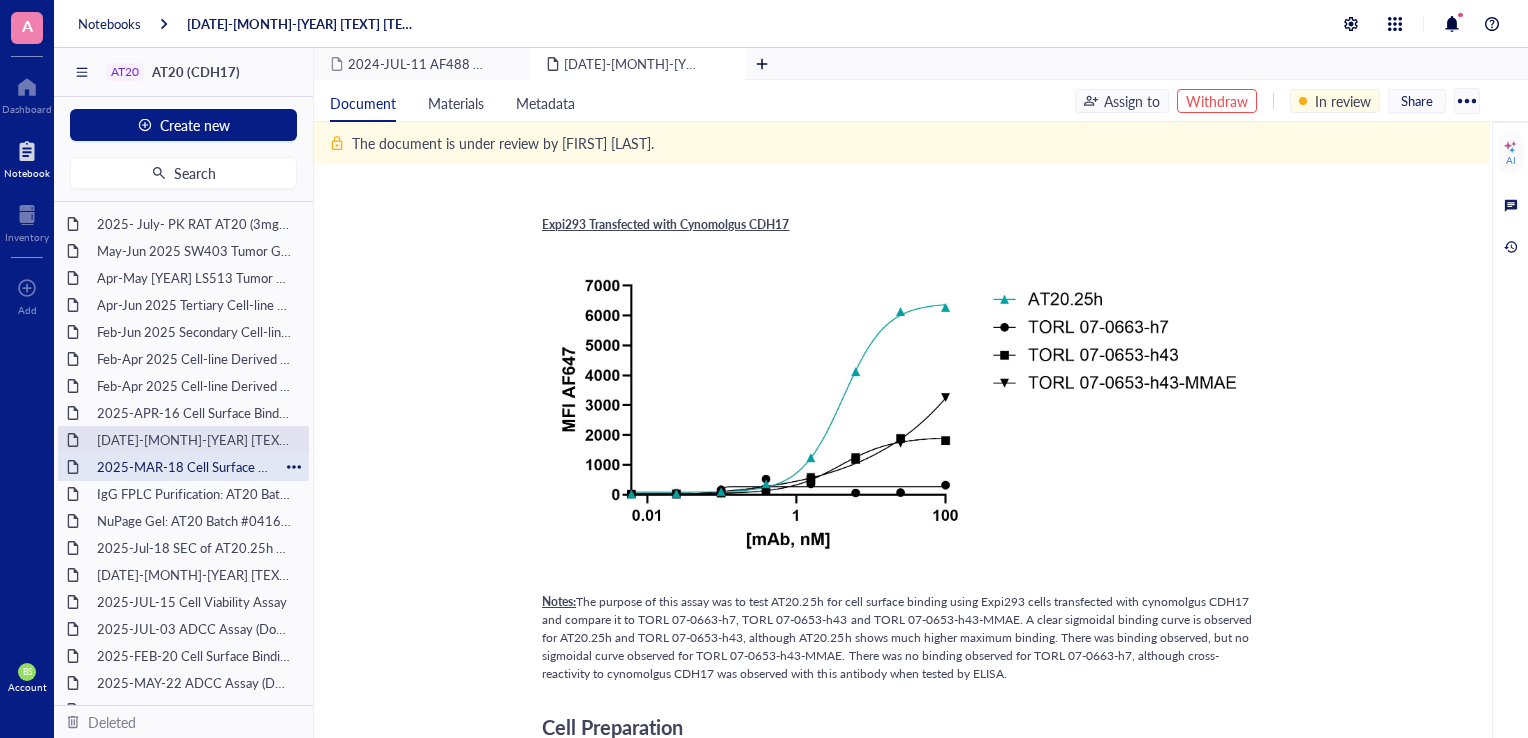 click on "2025-MAR-18 Cell Surface Binding Assay" at bounding box center [183, 467] 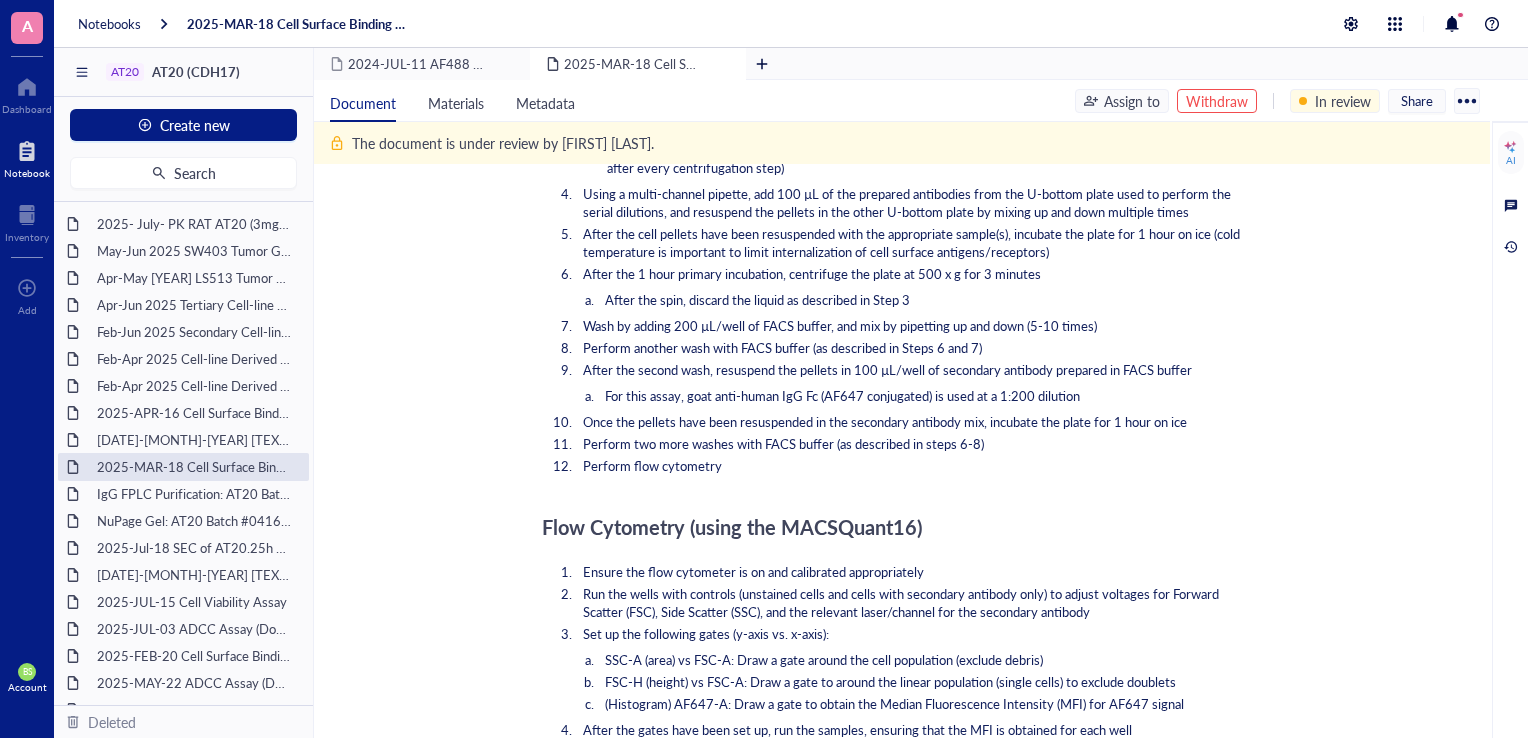 scroll, scrollTop: 2900, scrollLeft: 0, axis: vertical 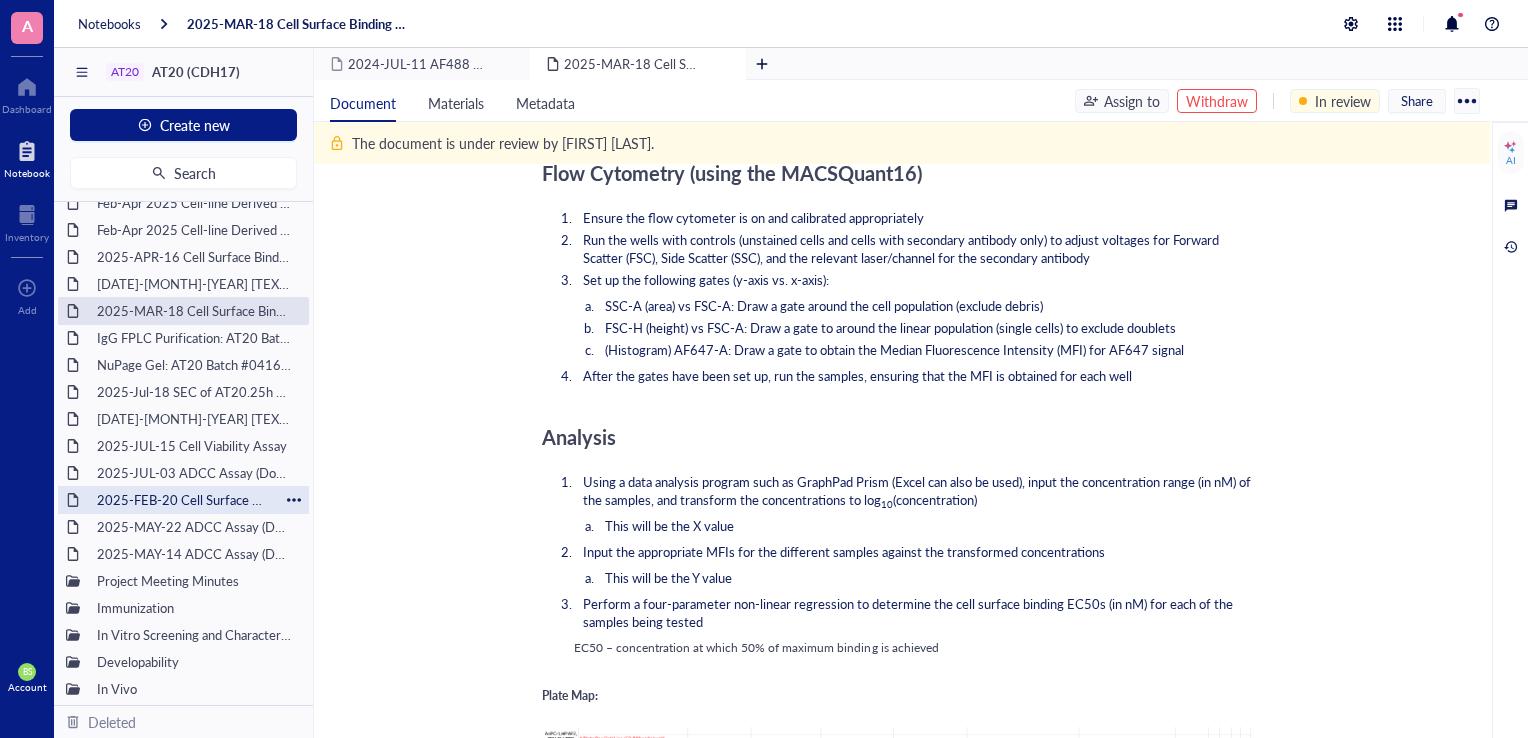 click on "2025-FEB-20 Cell Surface Binding" at bounding box center [183, 500] 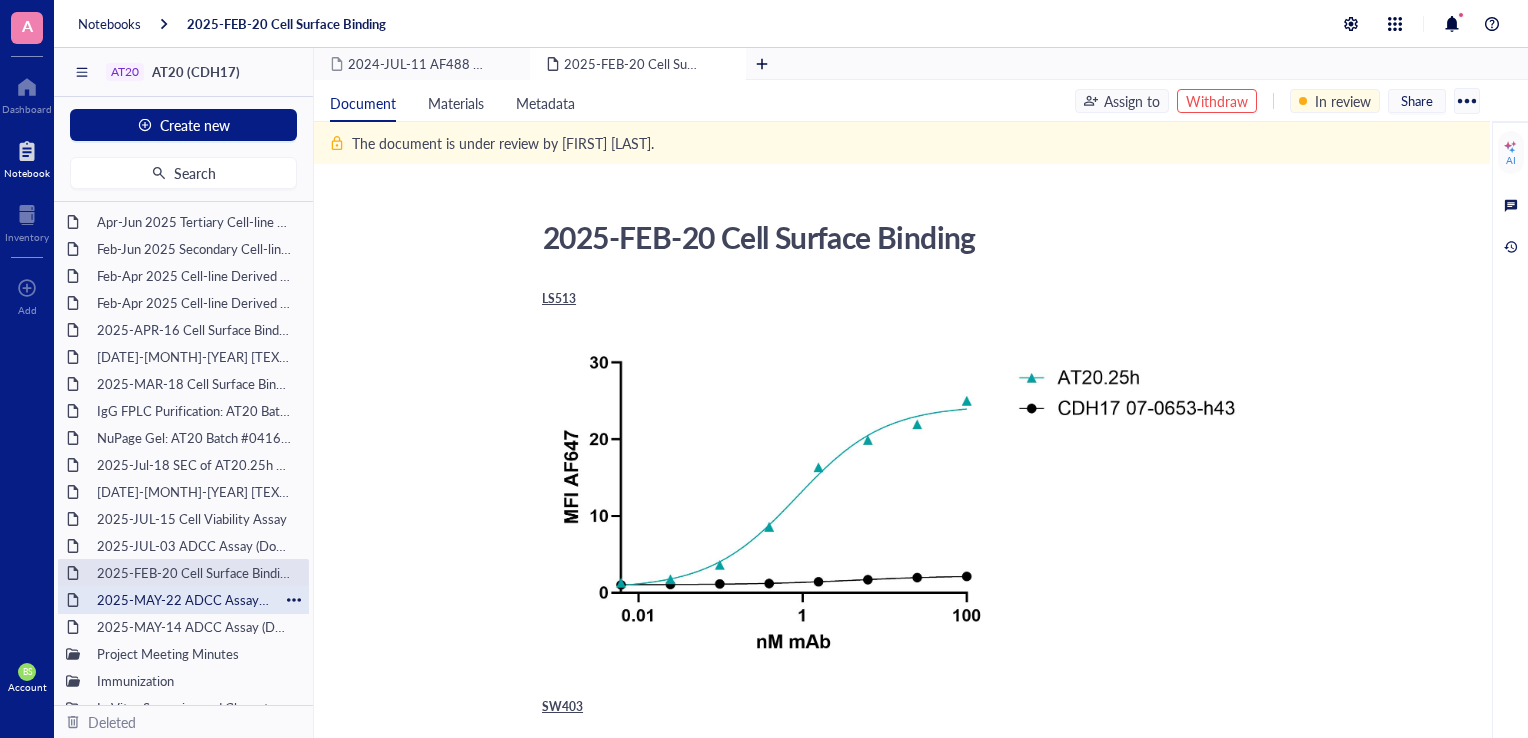scroll, scrollTop: 56, scrollLeft: 0, axis: vertical 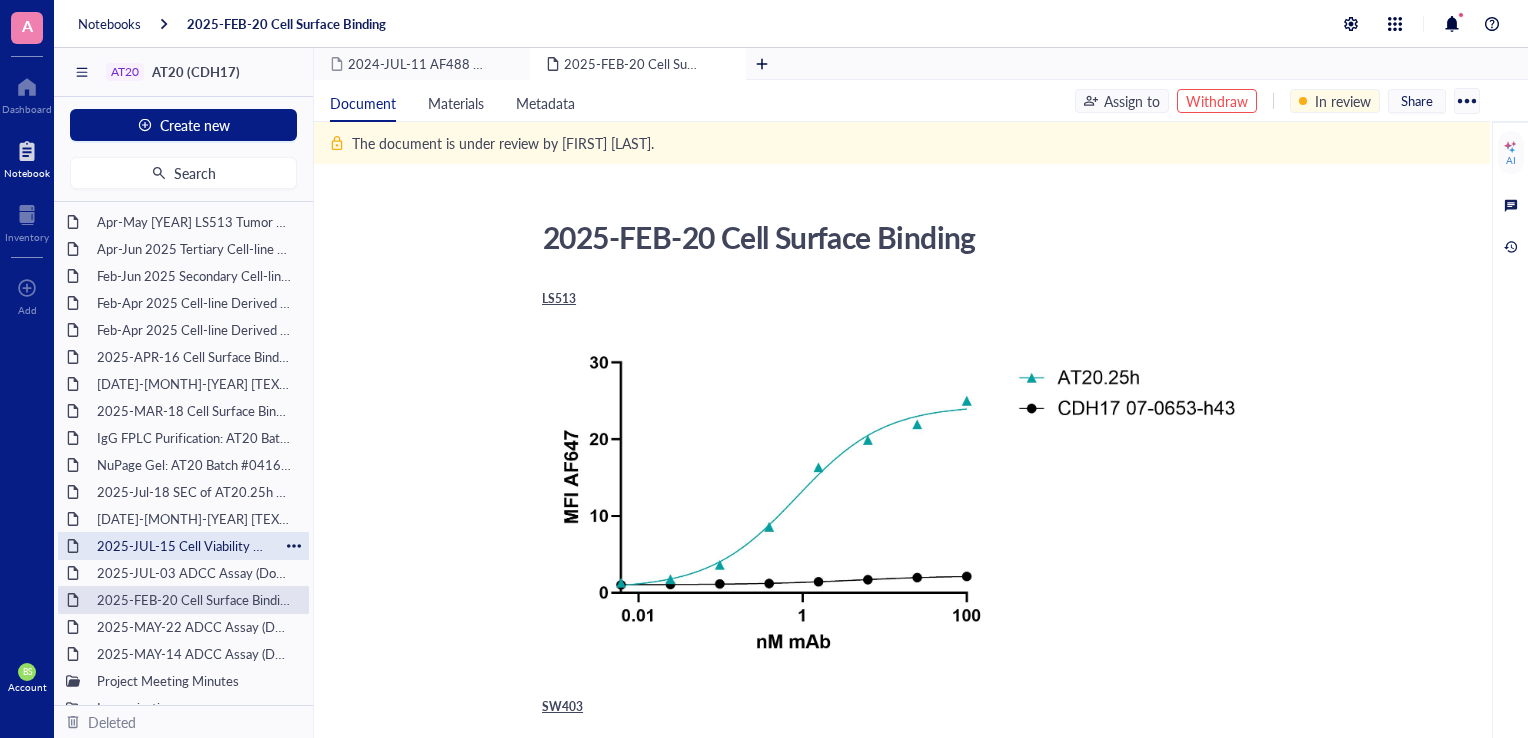 click on "2025-JUL-15 Cell Viability Assay" at bounding box center (183, 546) 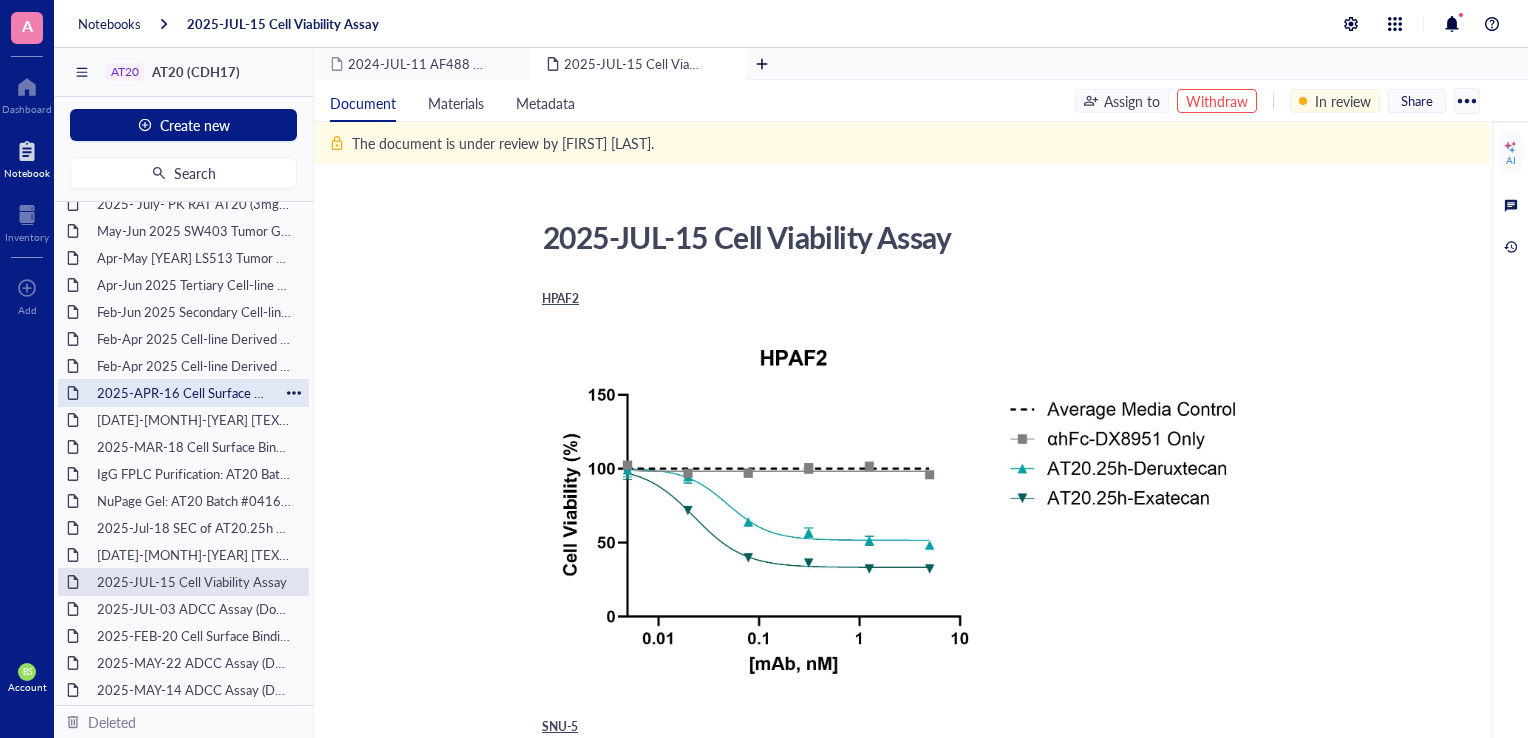 scroll, scrollTop: 0, scrollLeft: 0, axis: both 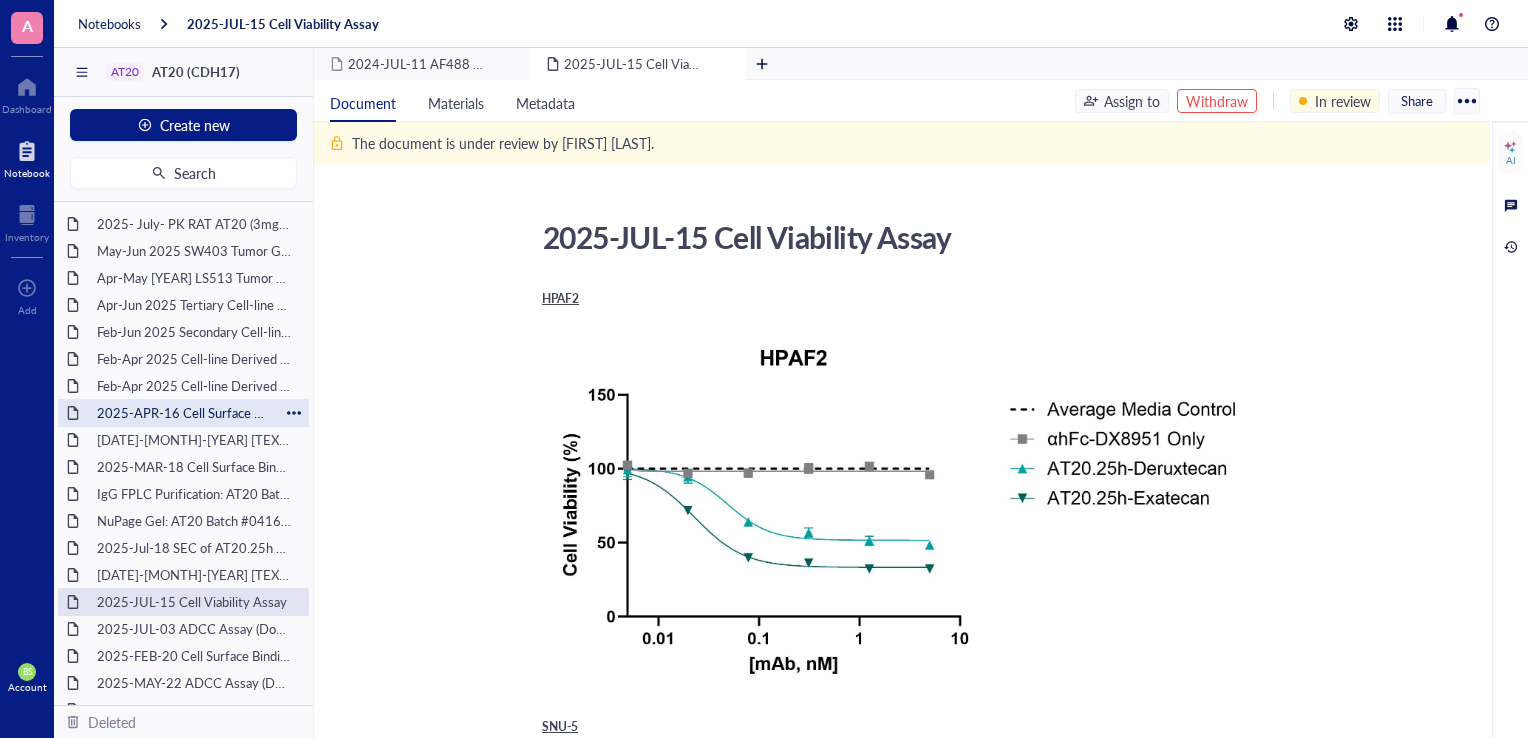 click on "2025-APR-16 Cell Surface Binding" at bounding box center [183, 413] 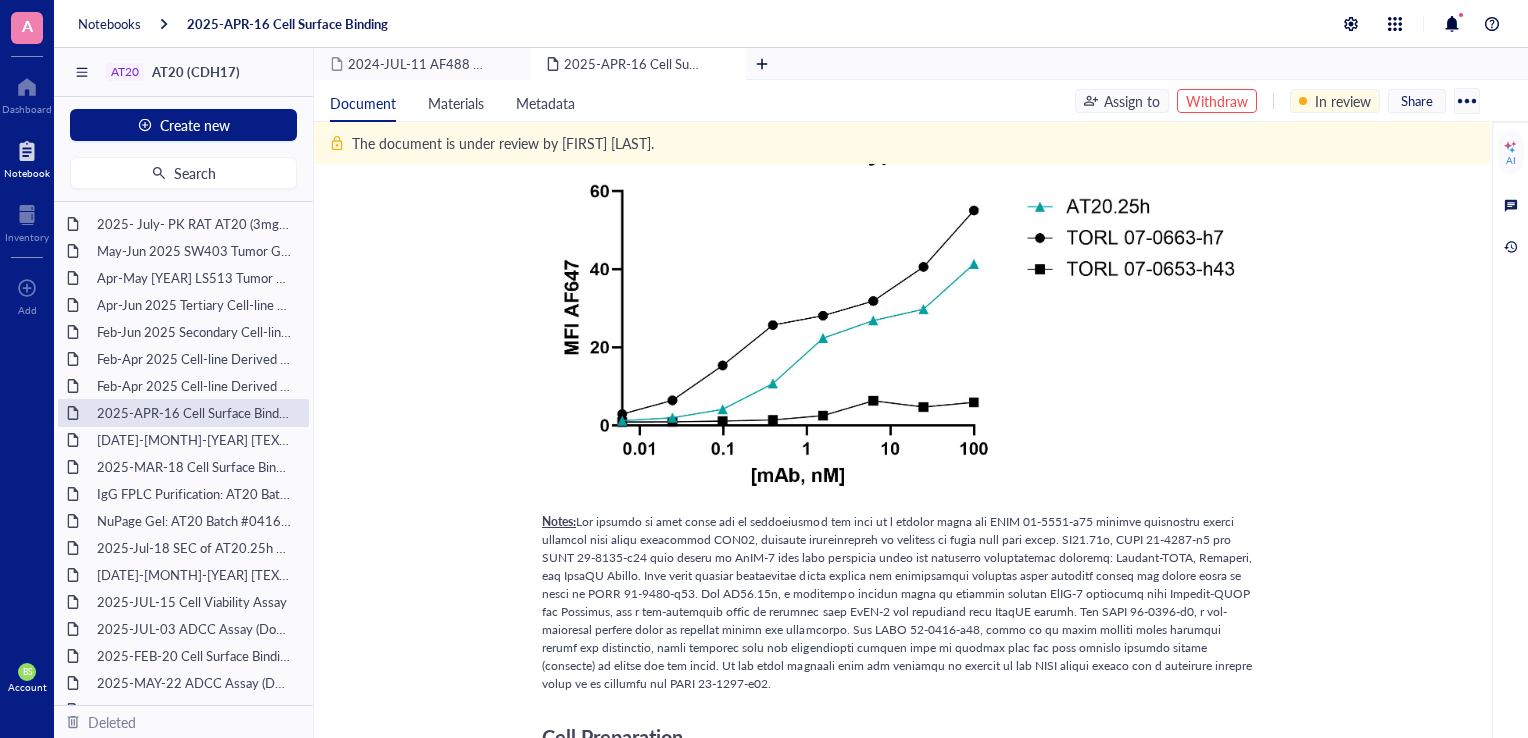 scroll, scrollTop: 1300, scrollLeft: 0, axis: vertical 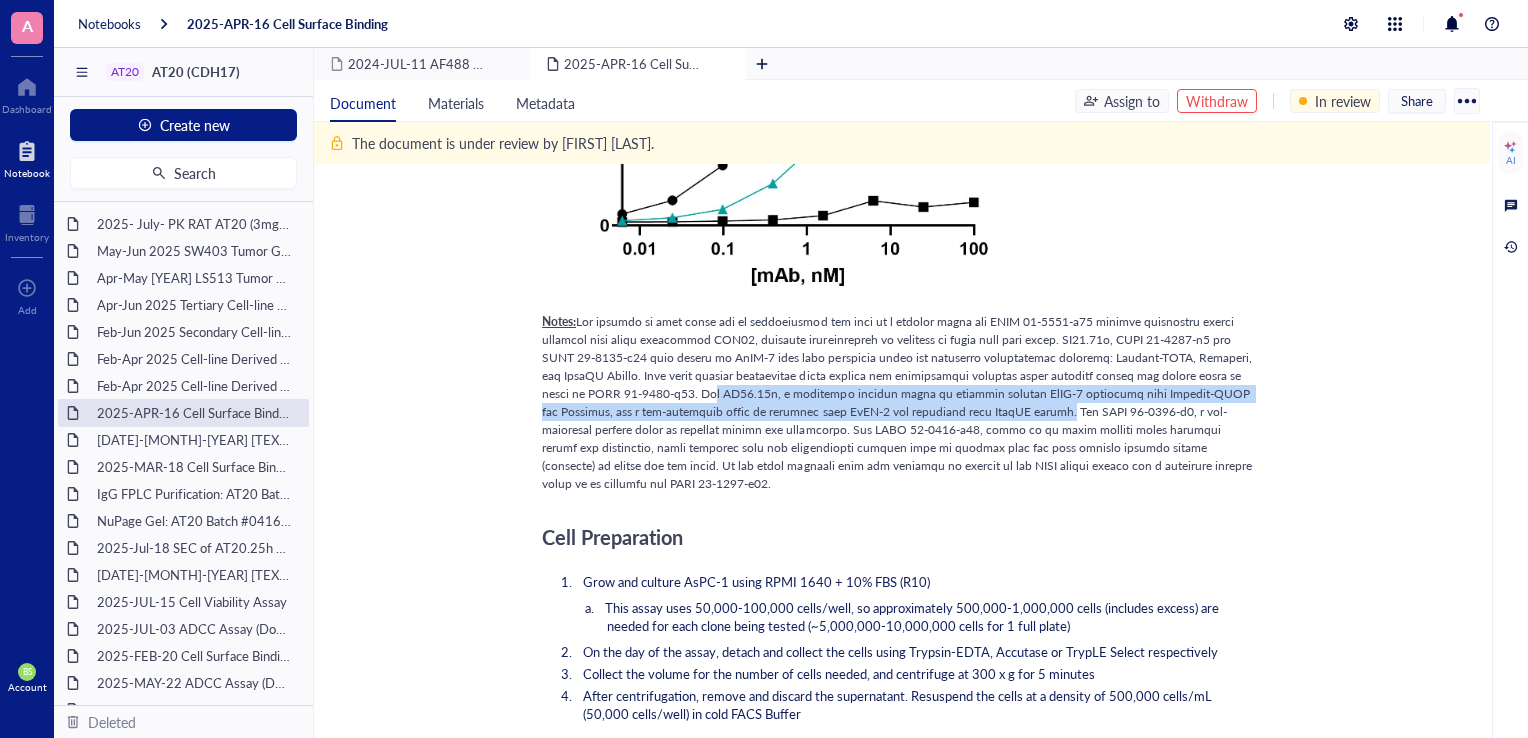 drag, startPoint x: 672, startPoint y: 394, endPoint x: 984, endPoint y: 417, distance: 312.84662 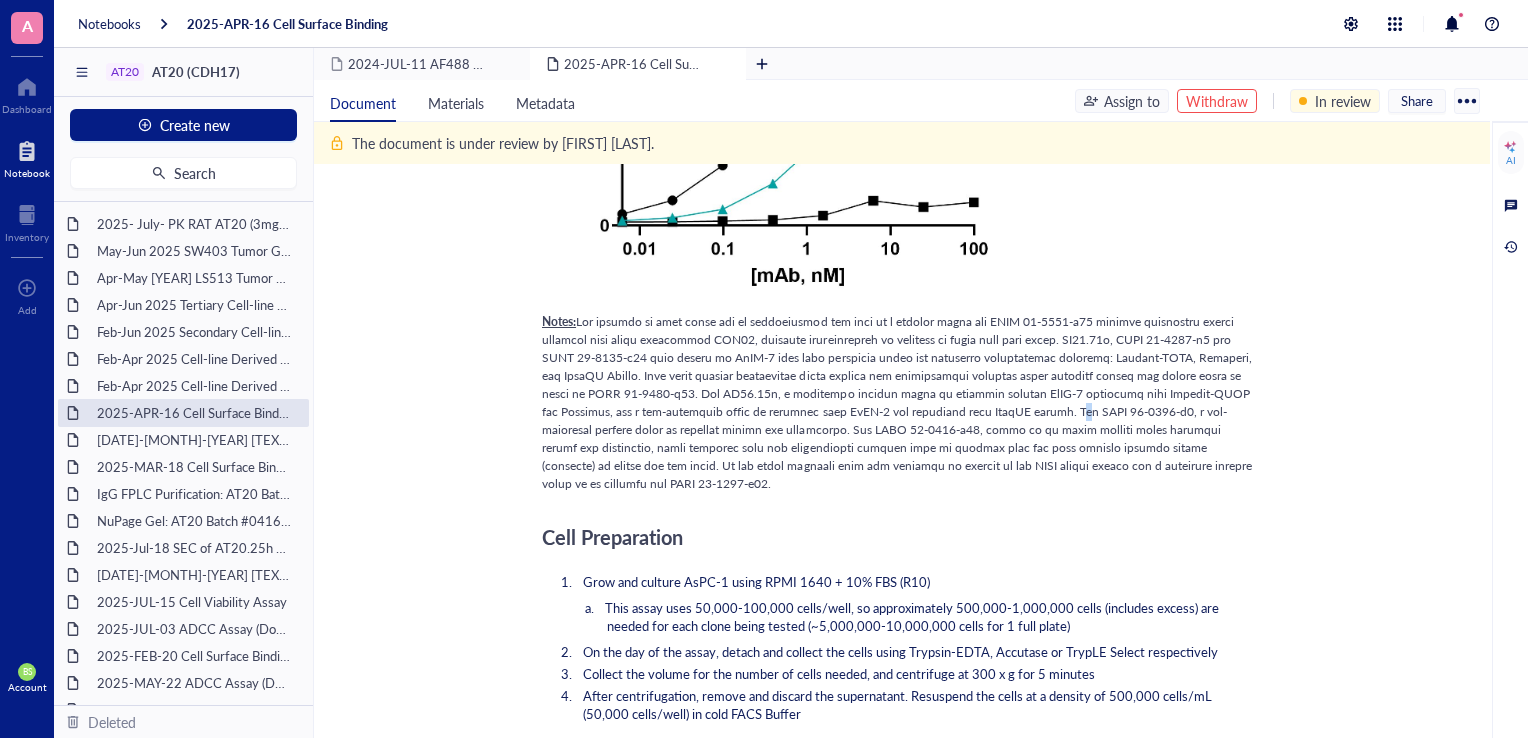 drag, startPoint x: 984, startPoint y: 417, endPoint x: 994, endPoint y: 414, distance: 10.440307 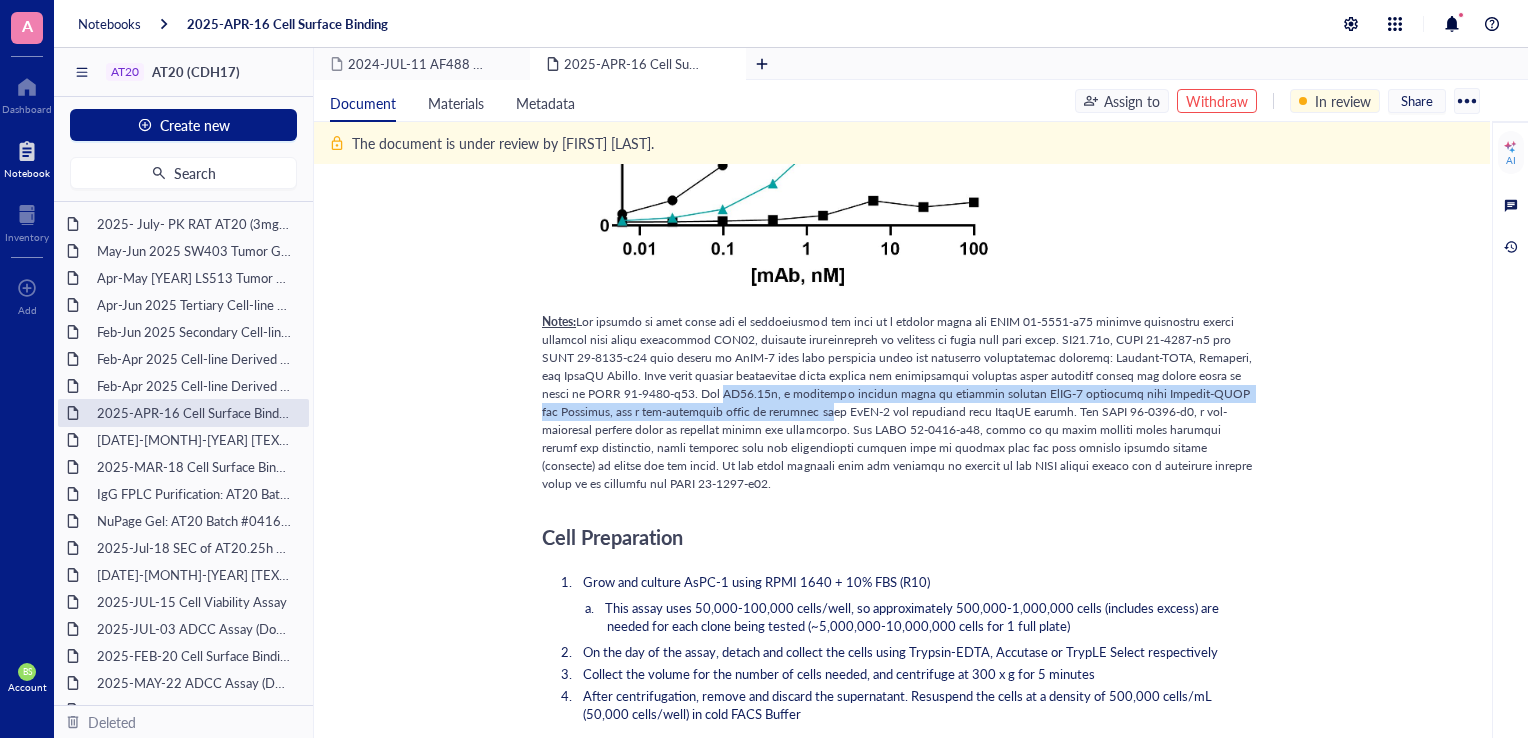drag, startPoint x: 685, startPoint y: 392, endPoint x: 753, endPoint y: 408, distance: 69.856995 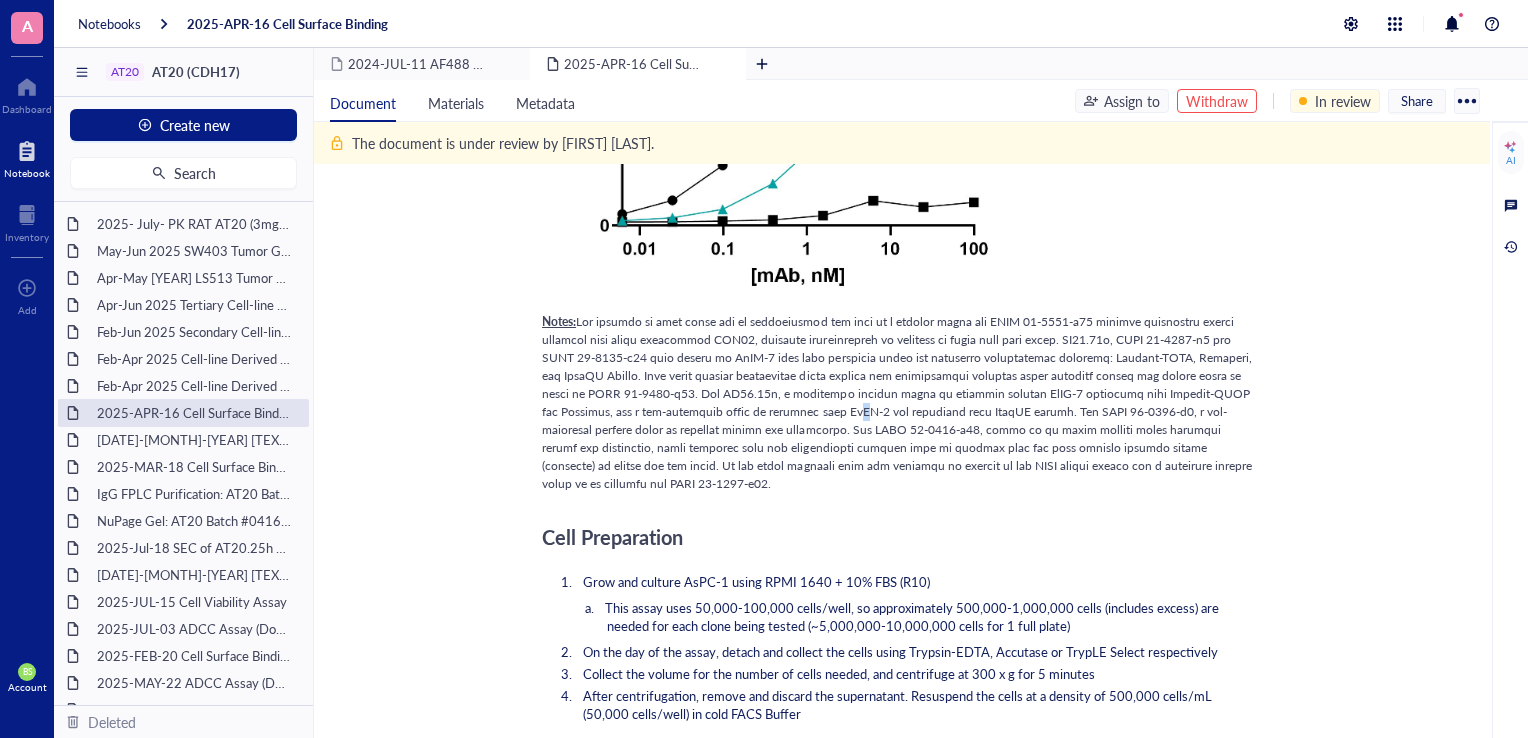 drag, startPoint x: 753, startPoint y: 408, endPoint x: 788, endPoint y: 408, distance: 35 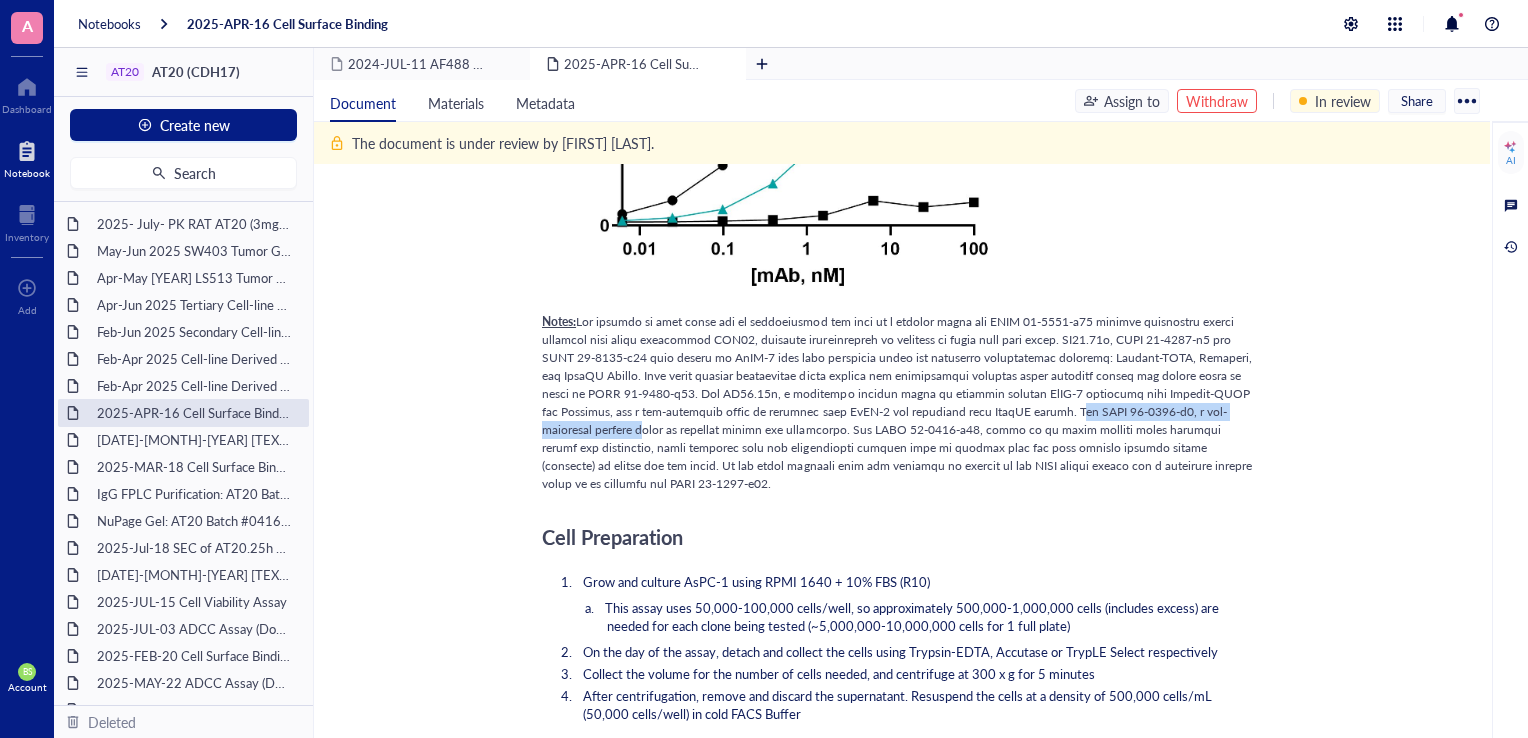drag, startPoint x: 788, startPoint y: 408, endPoint x: 1243, endPoint y: 418, distance: 455.10986 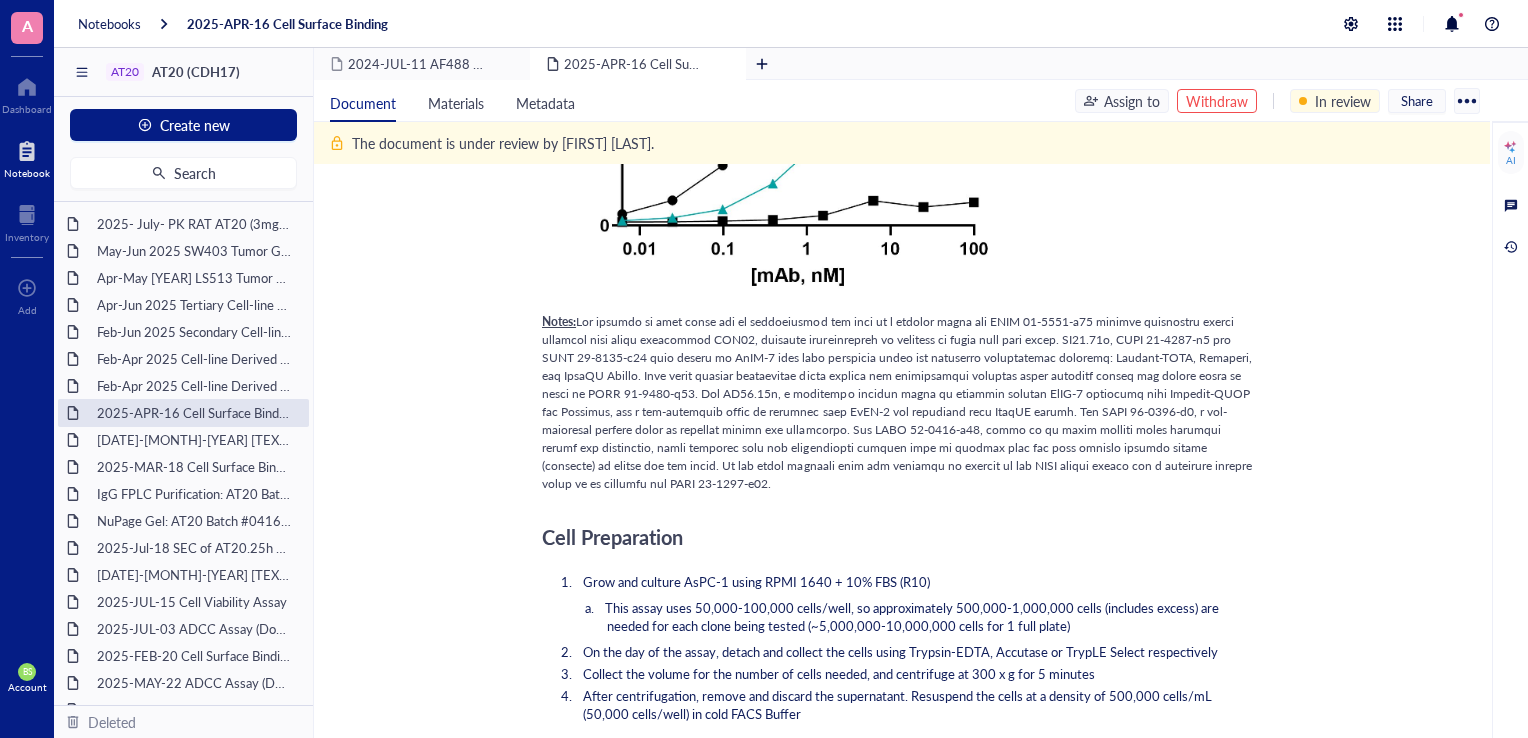 drag, startPoint x: 1243, startPoint y: 418, endPoint x: 744, endPoint y: 486, distance: 503.61197 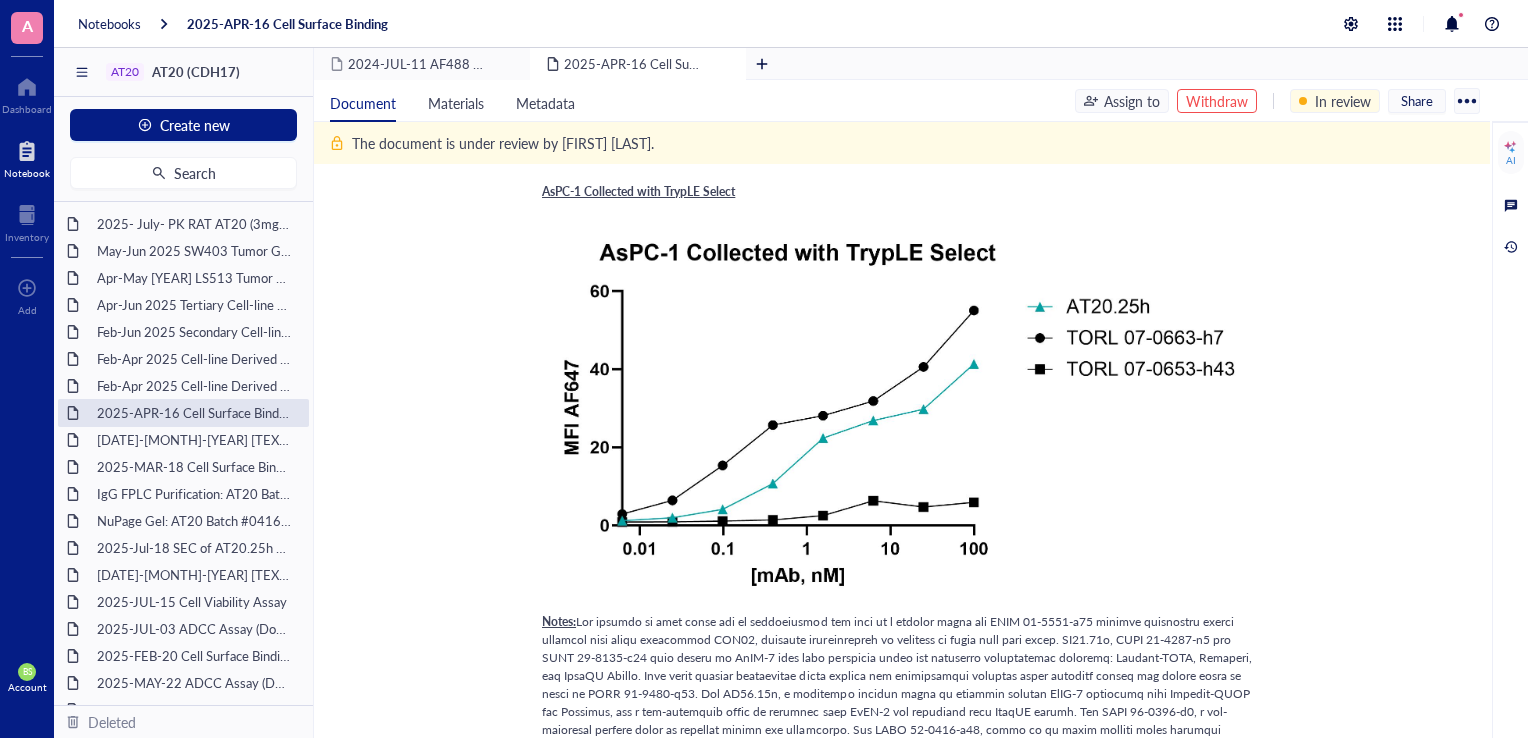 scroll, scrollTop: 1300, scrollLeft: 0, axis: vertical 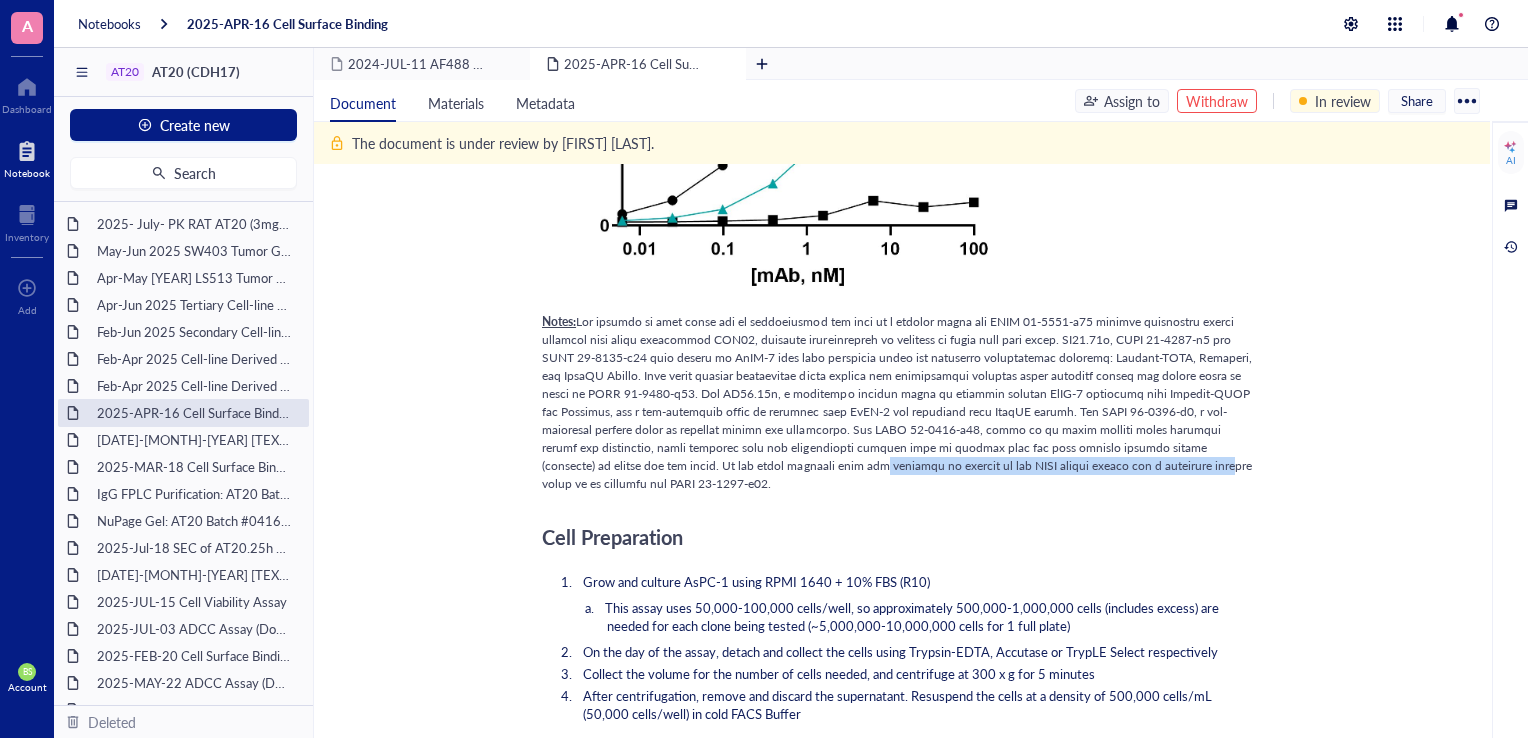 drag, startPoint x: 628, startPoint y: 464, endPoint x: 976, endPoint y: 475, distance: 348.1738 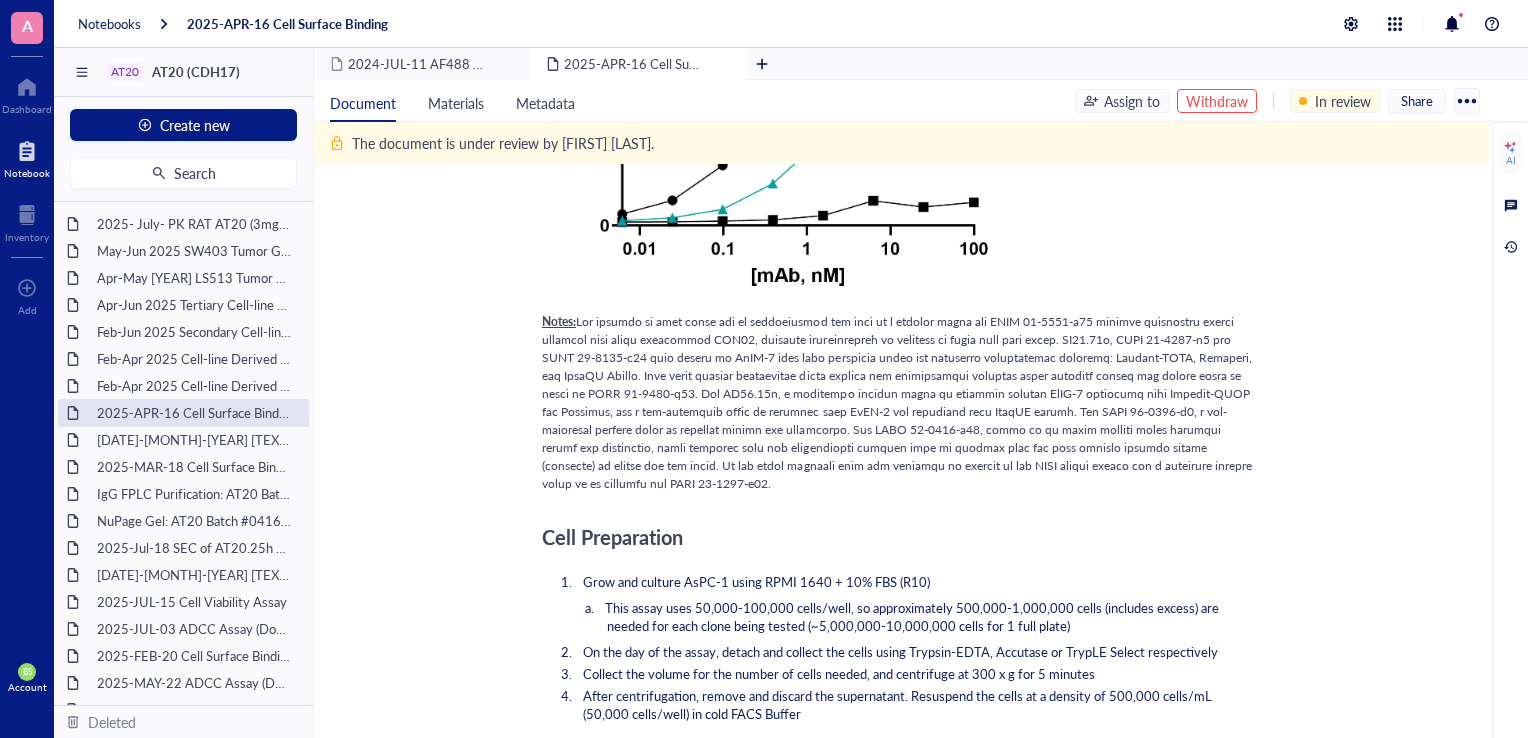 drag, startPoint x: 976, startPoint y: 475, endPoint x: 865, endPoint y: 512, distance: 117.00427 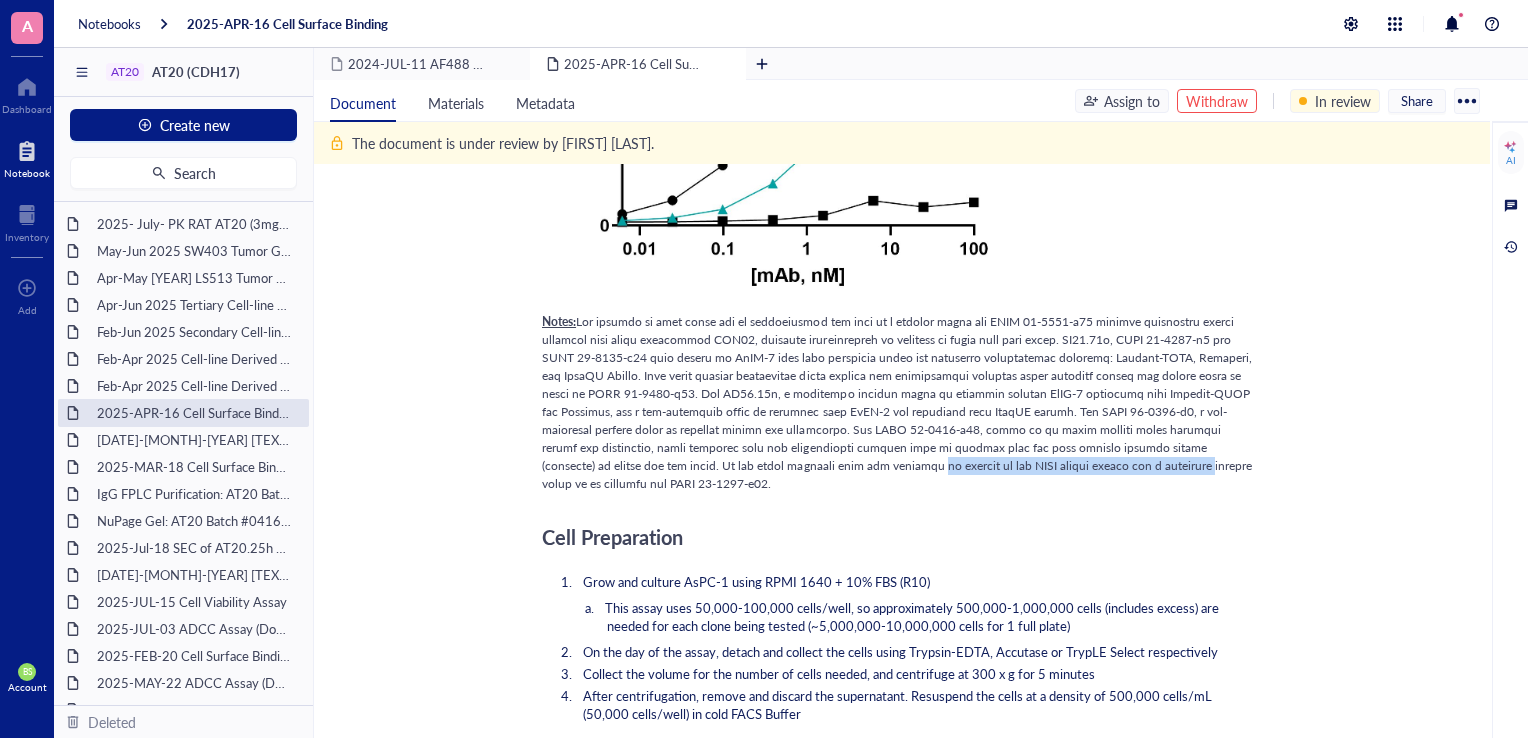 drag, startPoint x: 685, startPoint y: 467, endPoint x: 957, endPoint y: 473, distance: 272.06616 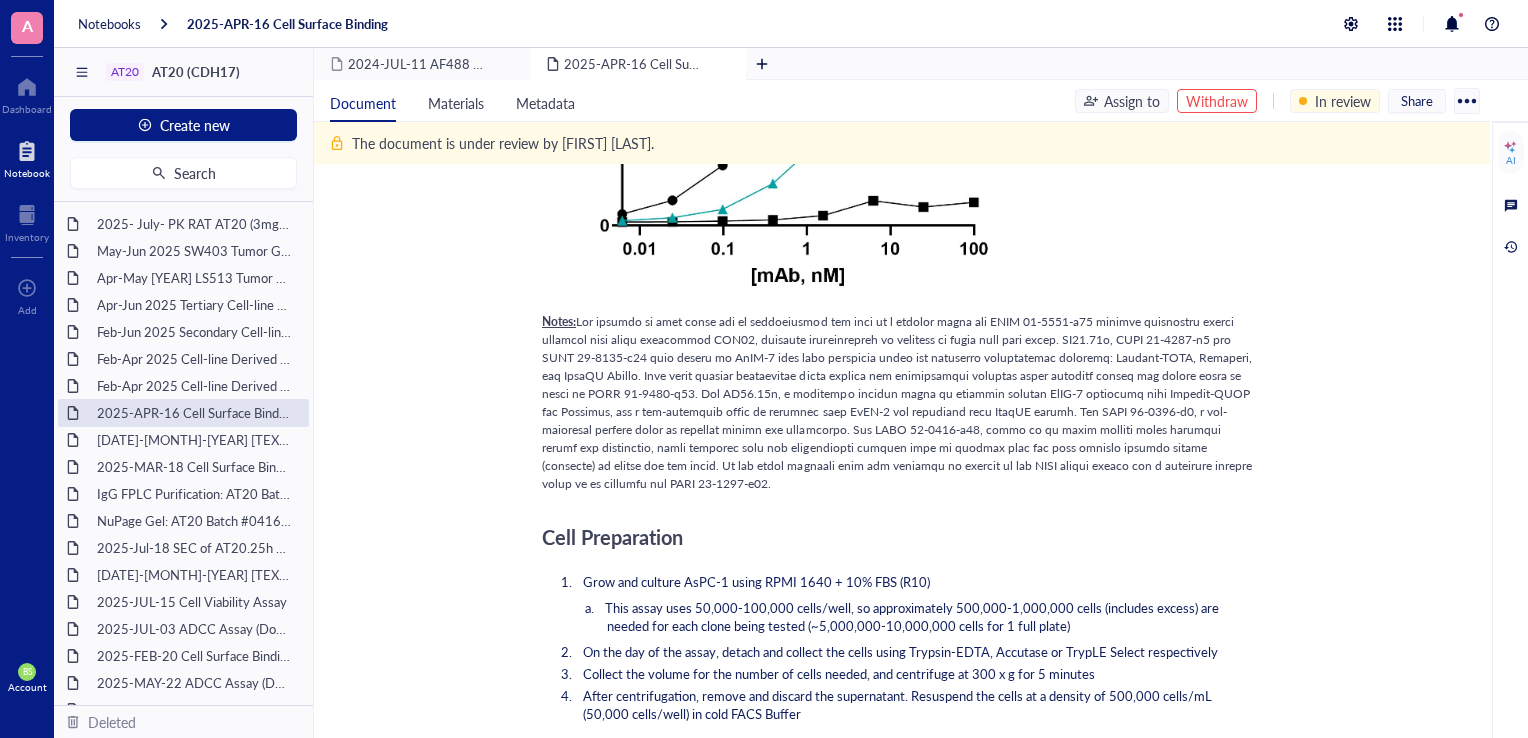 drag, startPoint x: 957, startPoint y: 473, endPoint x: 913, endPoint y: 532, distance: 73.60027 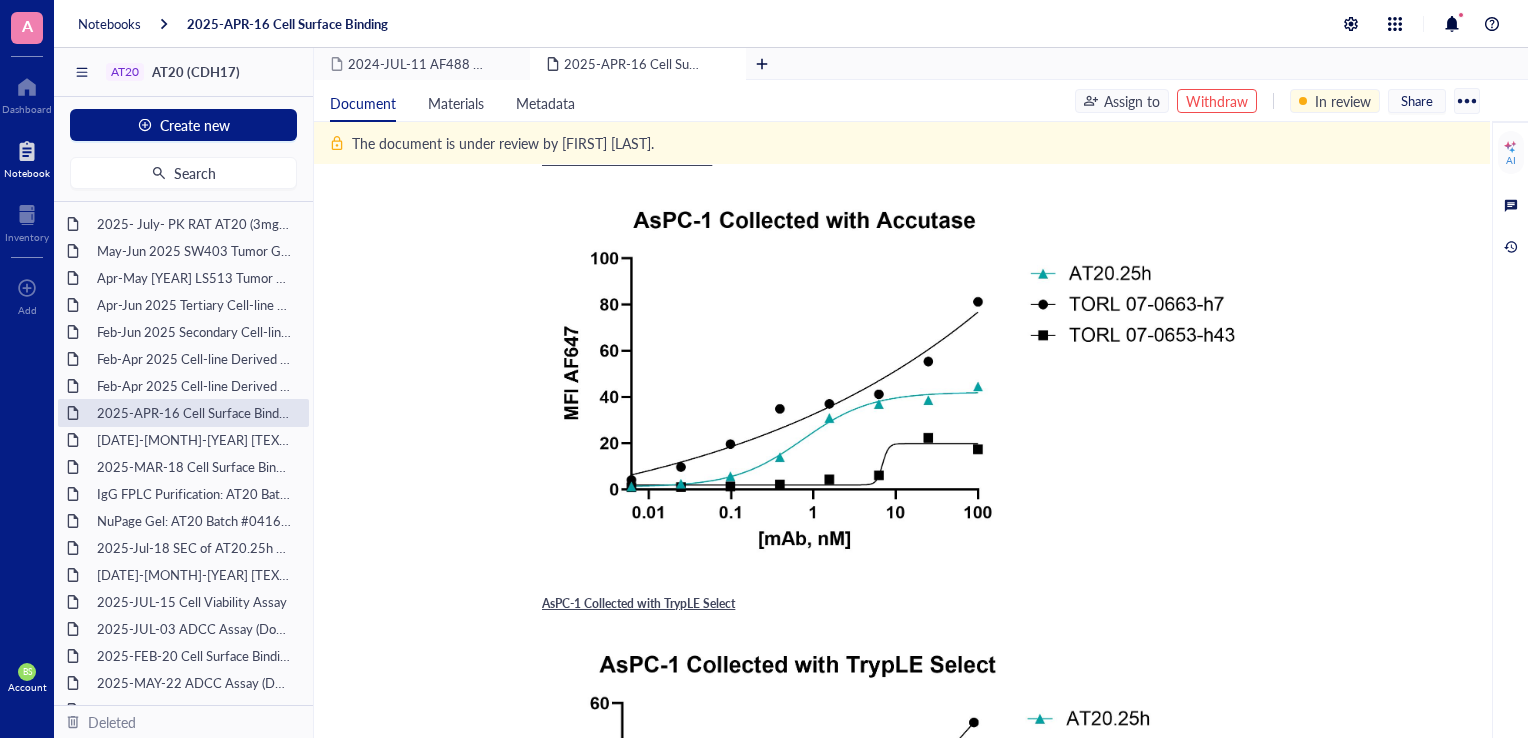 scroll, scrollTop: 0, scrollLeft: 0, axis: both 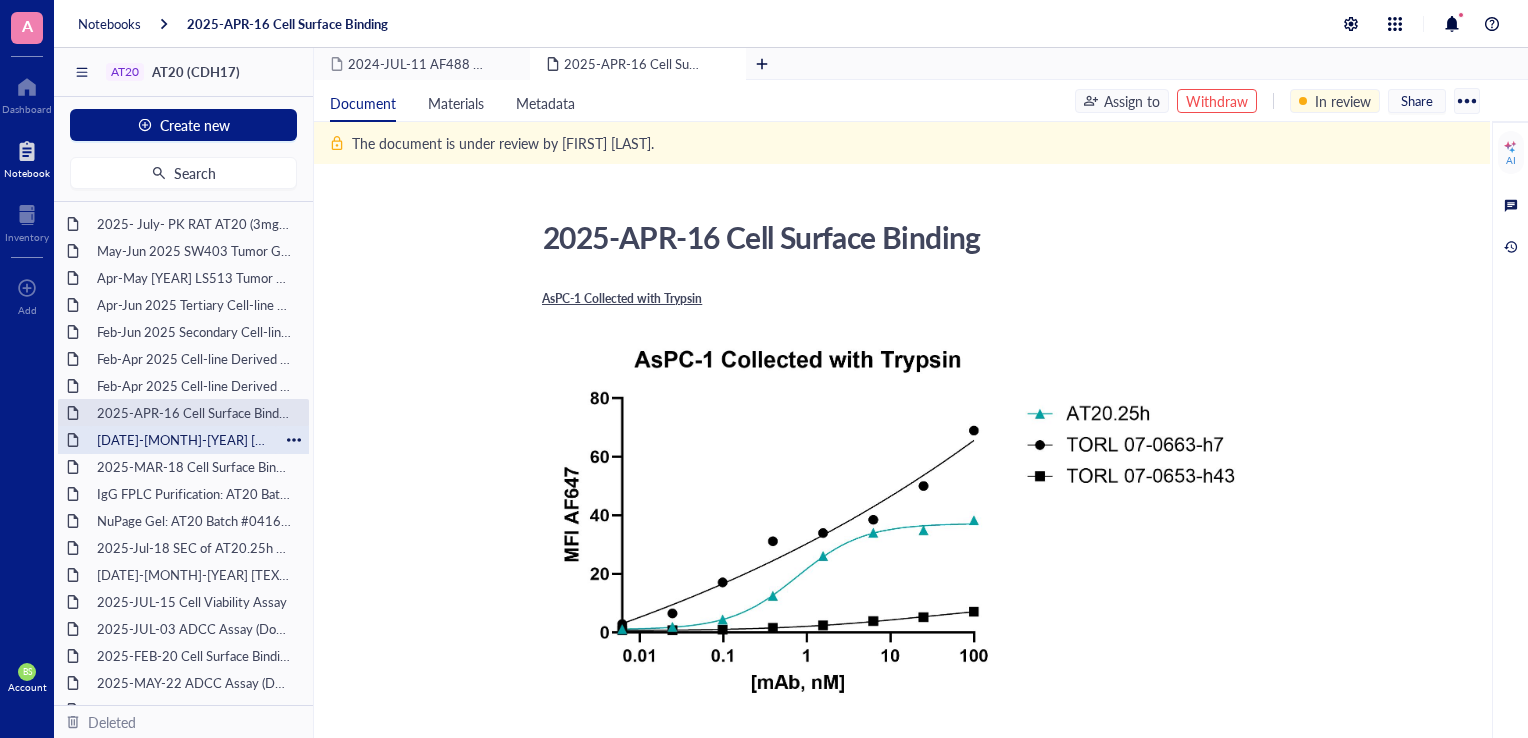 click on "[DATE]-[MONTH]-[YEAR] [TEXT] [TEXT] [TEXT]" at bounding box center (183, 440) 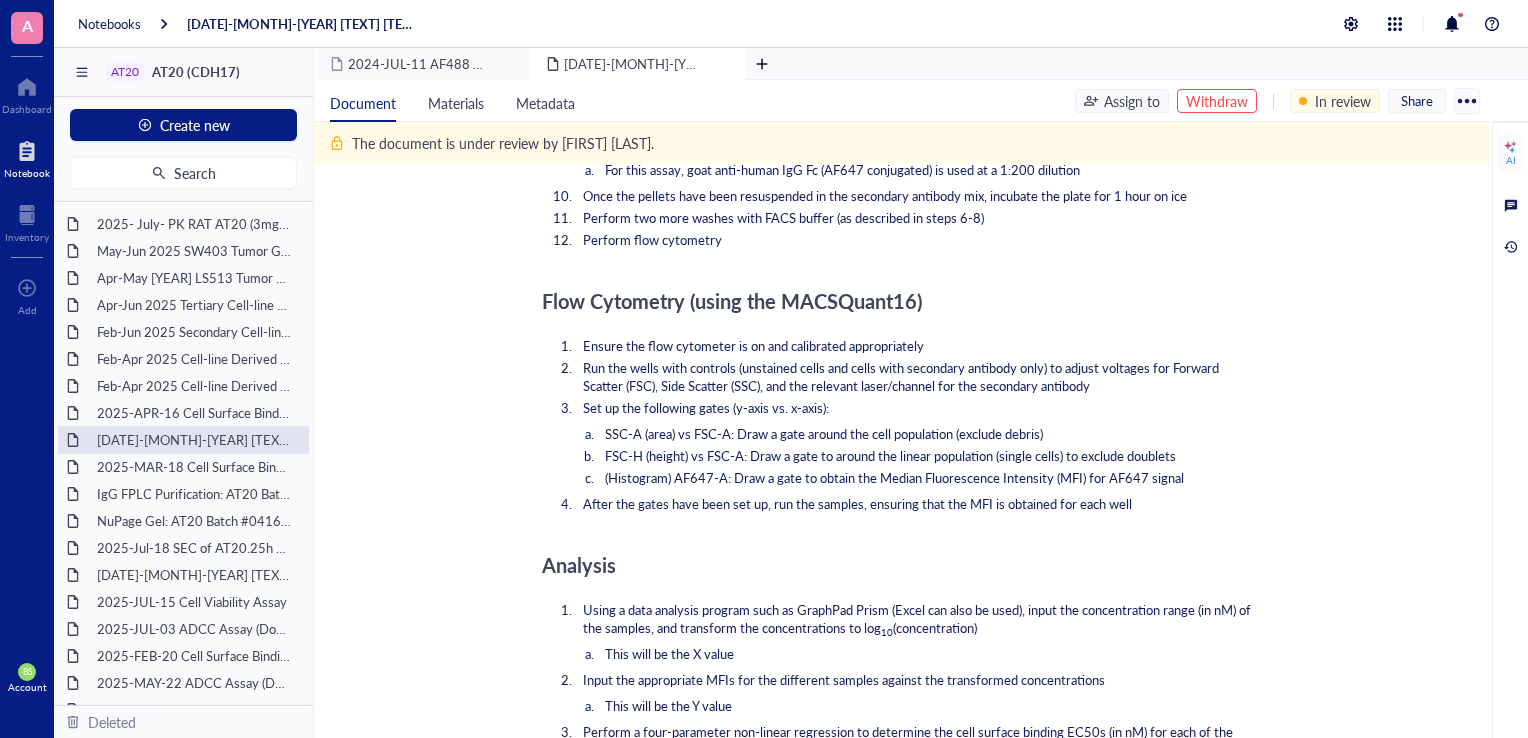 scroll, scrollTop: 1600, scrollLeft: 0, axis: vertical 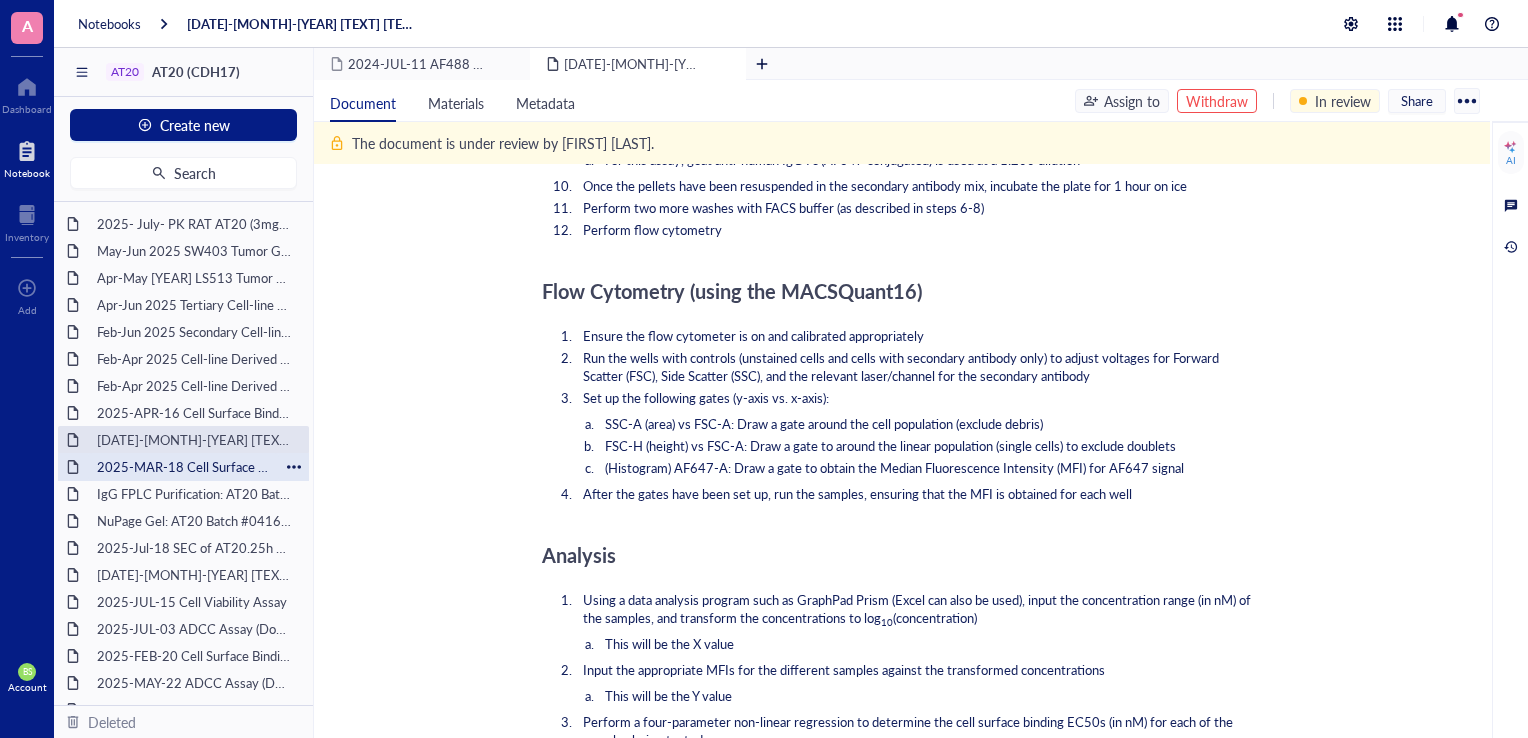 click on "2025-MAR-18 Cell Surface Binding Assay" at bounding box center [183, 467] 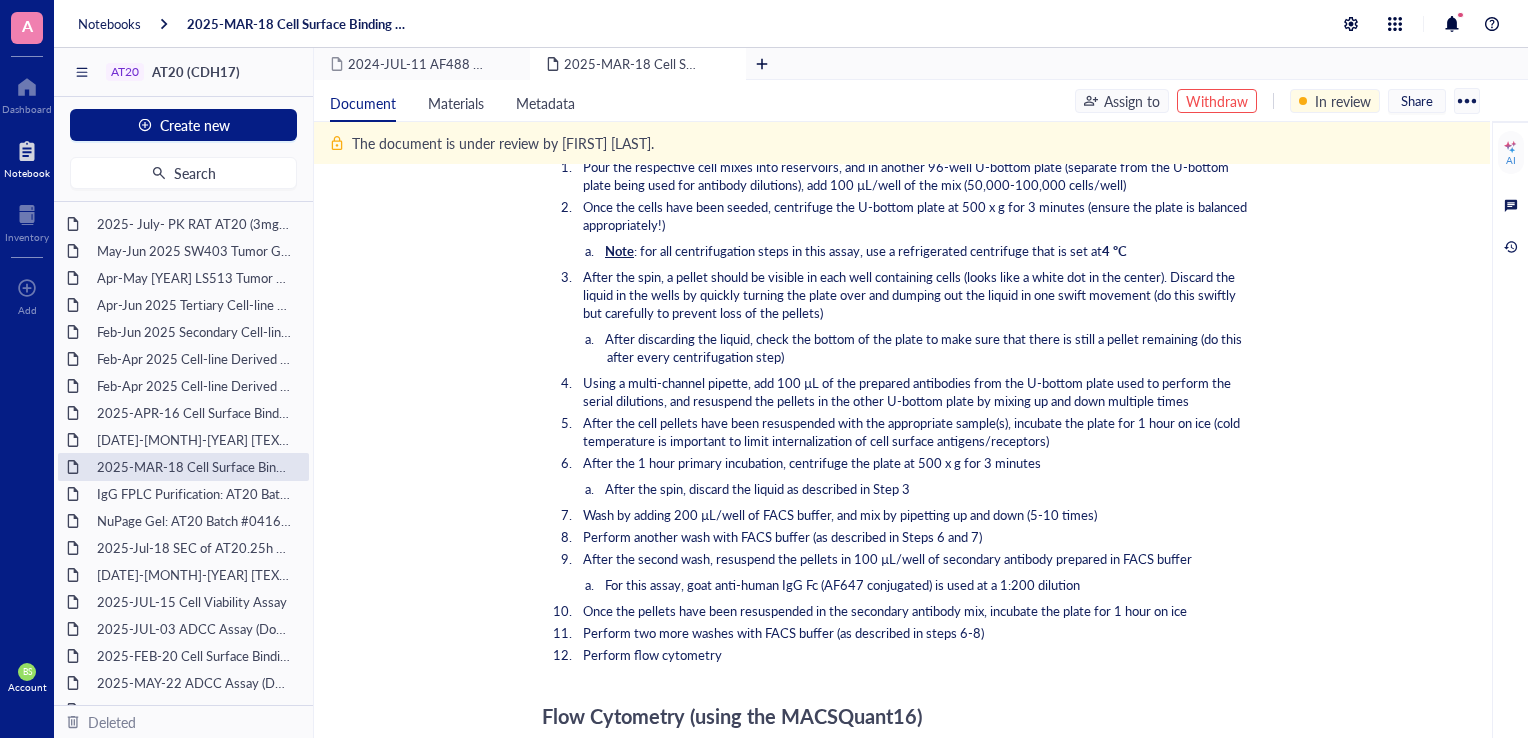 scroll, scrollTop: 2700, scrollLeft: 0, axis: vertical 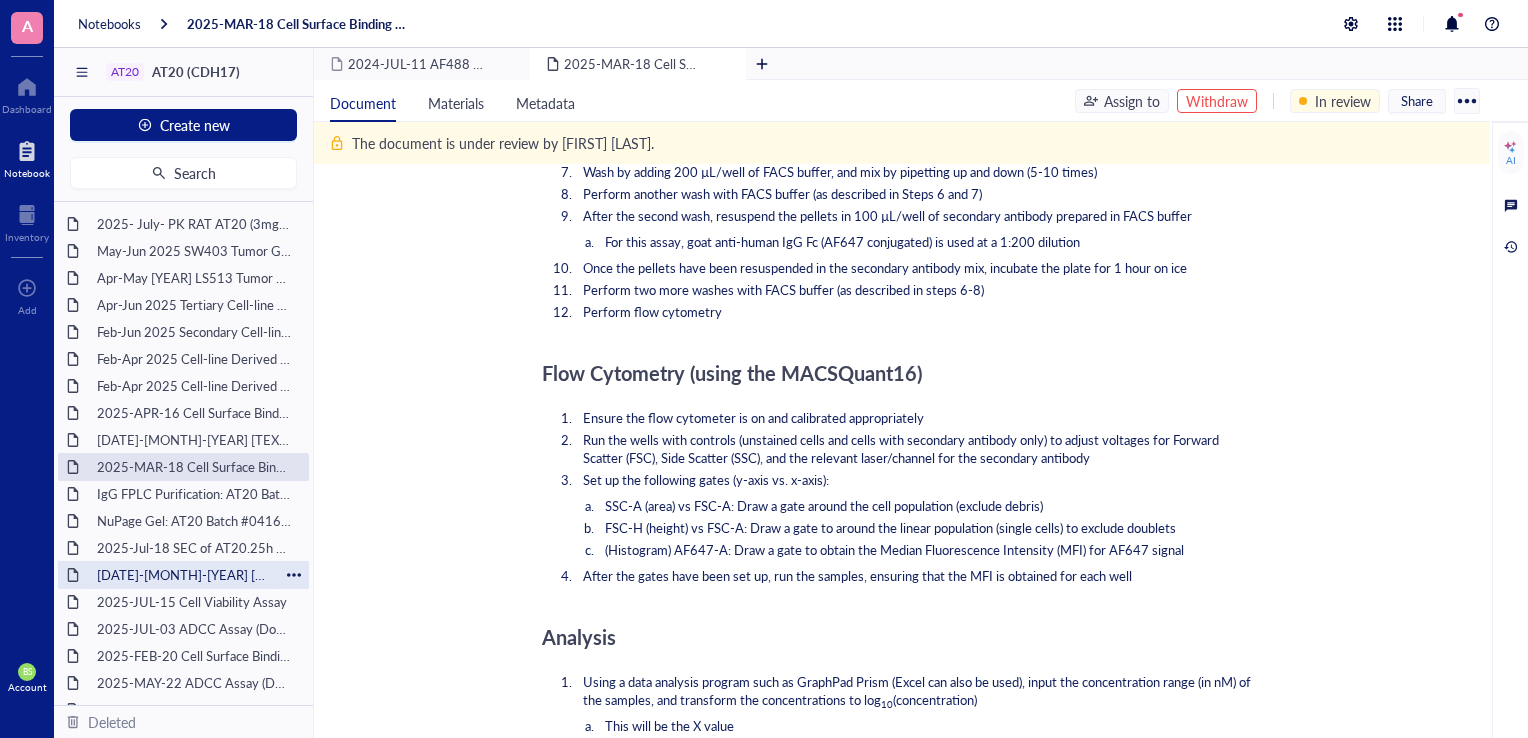 click on "[DATE]-[MONTH]-[YEAR] [TEXT] [TEXT] [TEXT]" at bounding box center (183, 575) 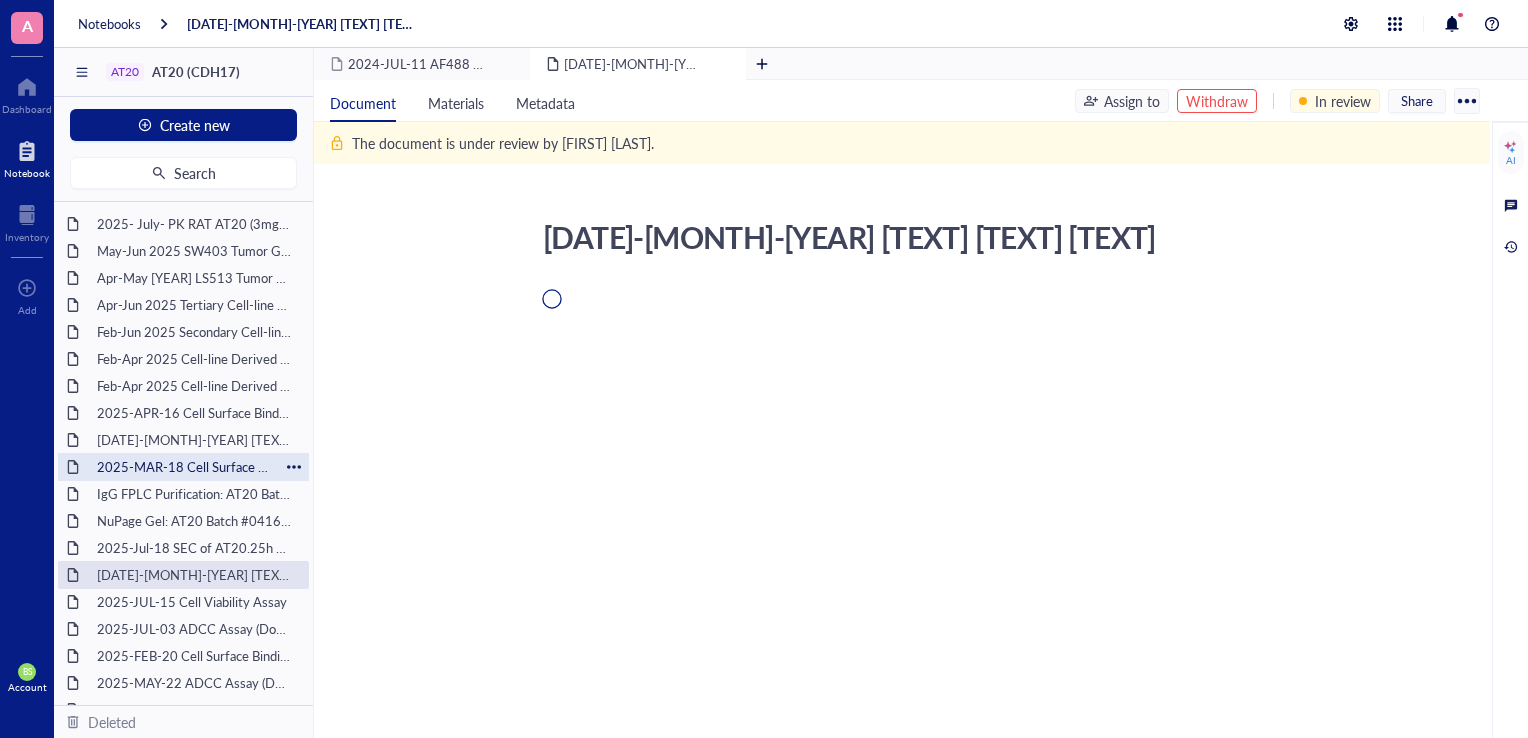 click on "2025-MAR-18 Cell Surface Binding Assay" at bounding box center [183, 467] 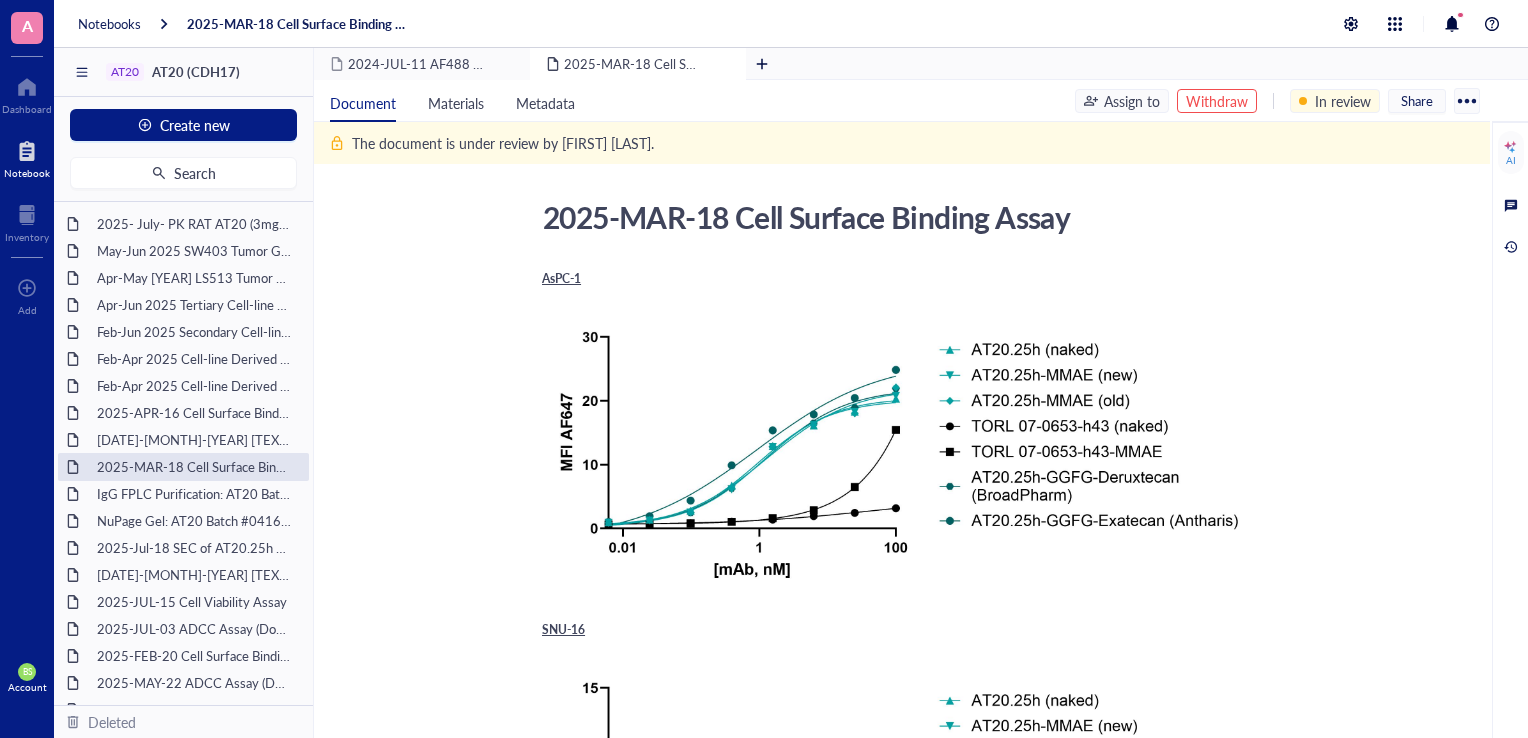 scroll, scrollTop: 0, scrollLeft: 0, axis: both 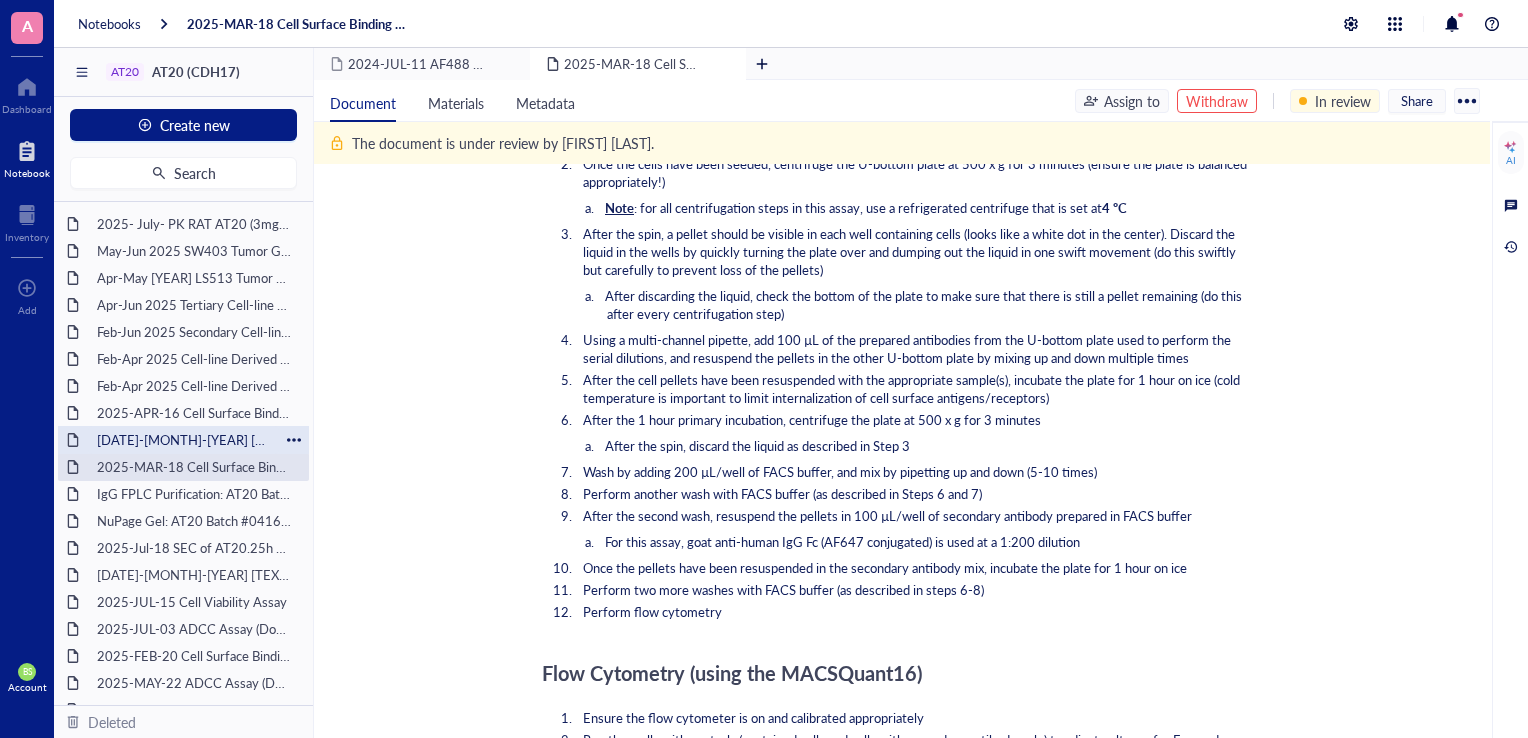 click on "[DATE]-[MONTH]-[YEAR] [TEXT] [TEXT] [TEXT]" at bounding box center (183, 440) 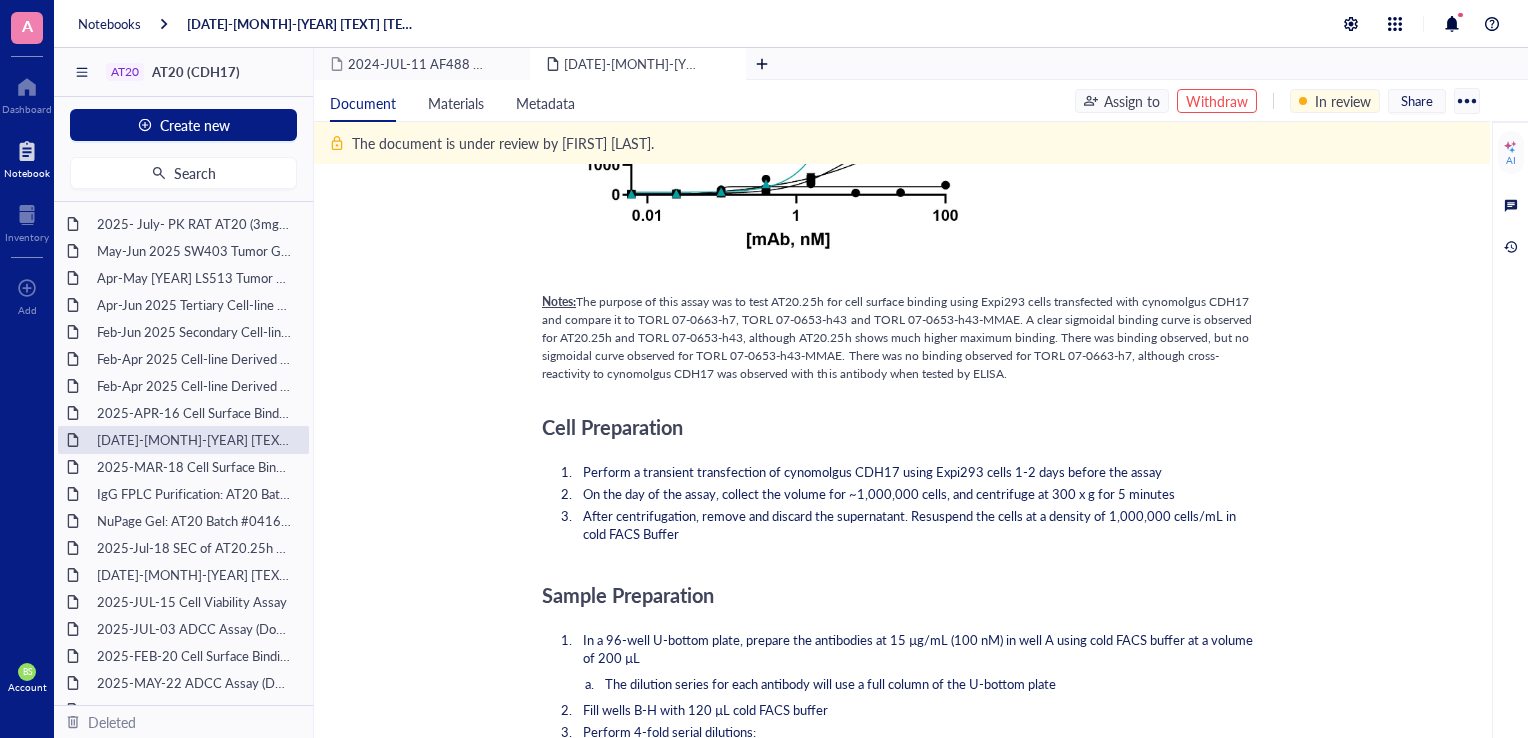scroll, scrollTop: 0, scrollLeft: 0, axis: both 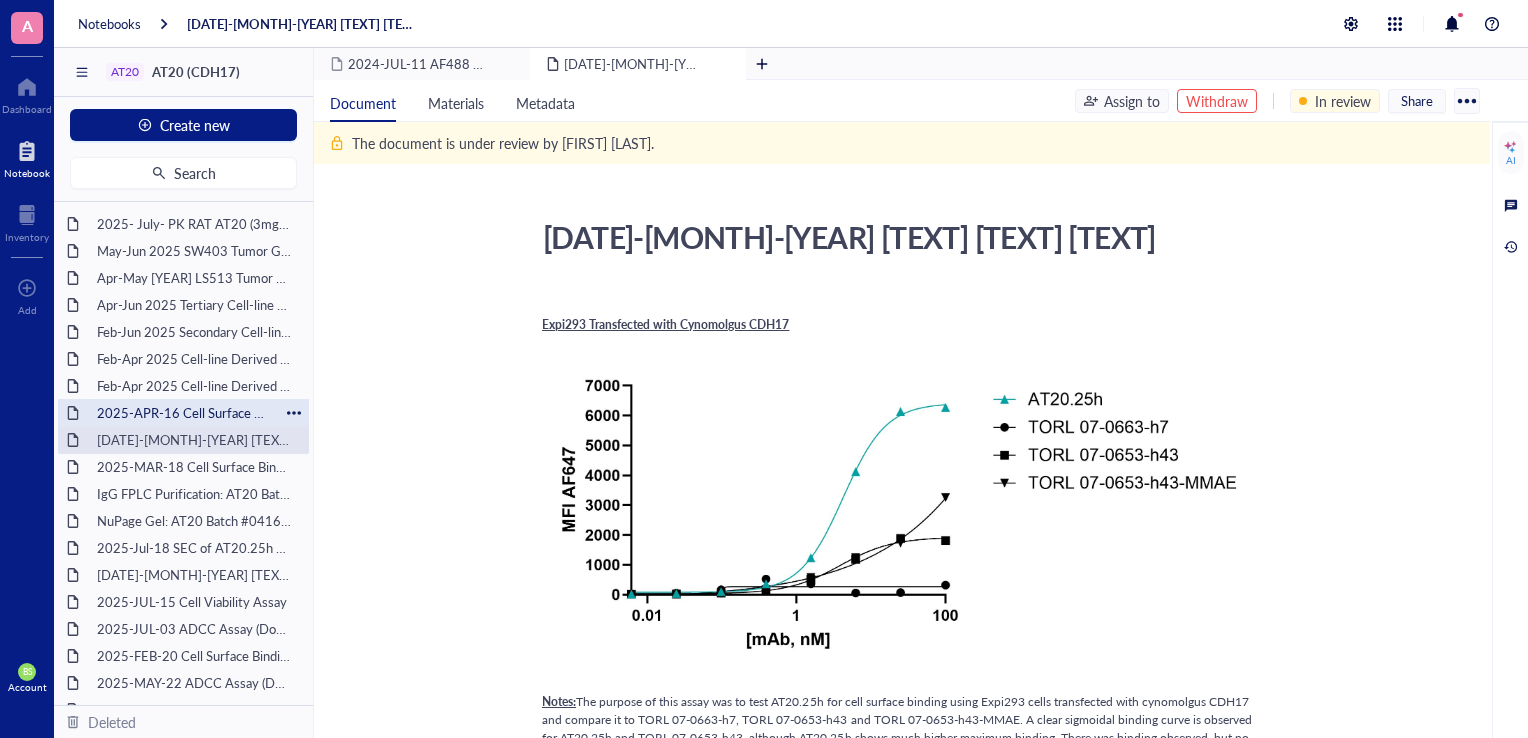click on "2025-APR-16 Cell Surface Binding" at bounding box center [183, 413] 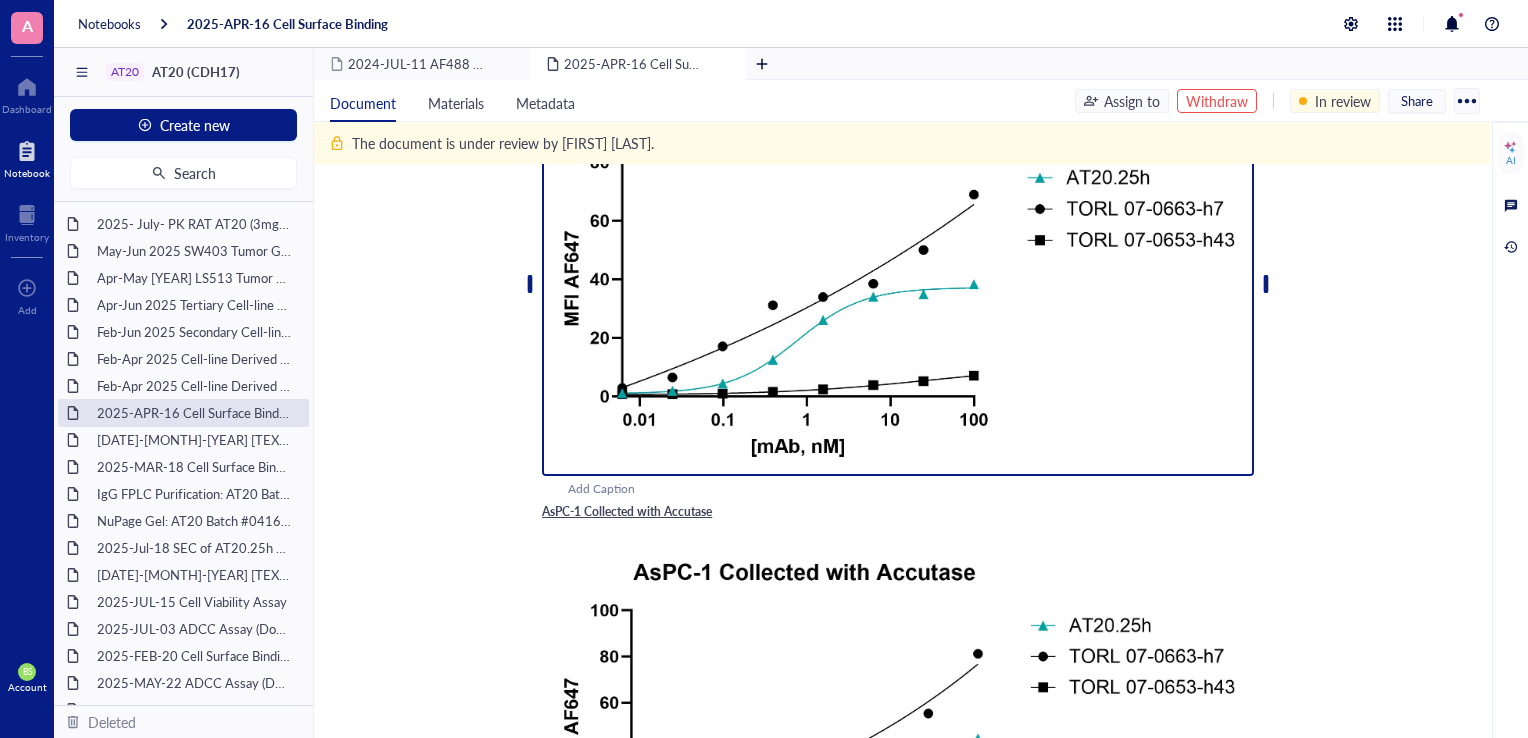 scroll, scrollTop: 100, scrollLeft: 0, axis: vertical 